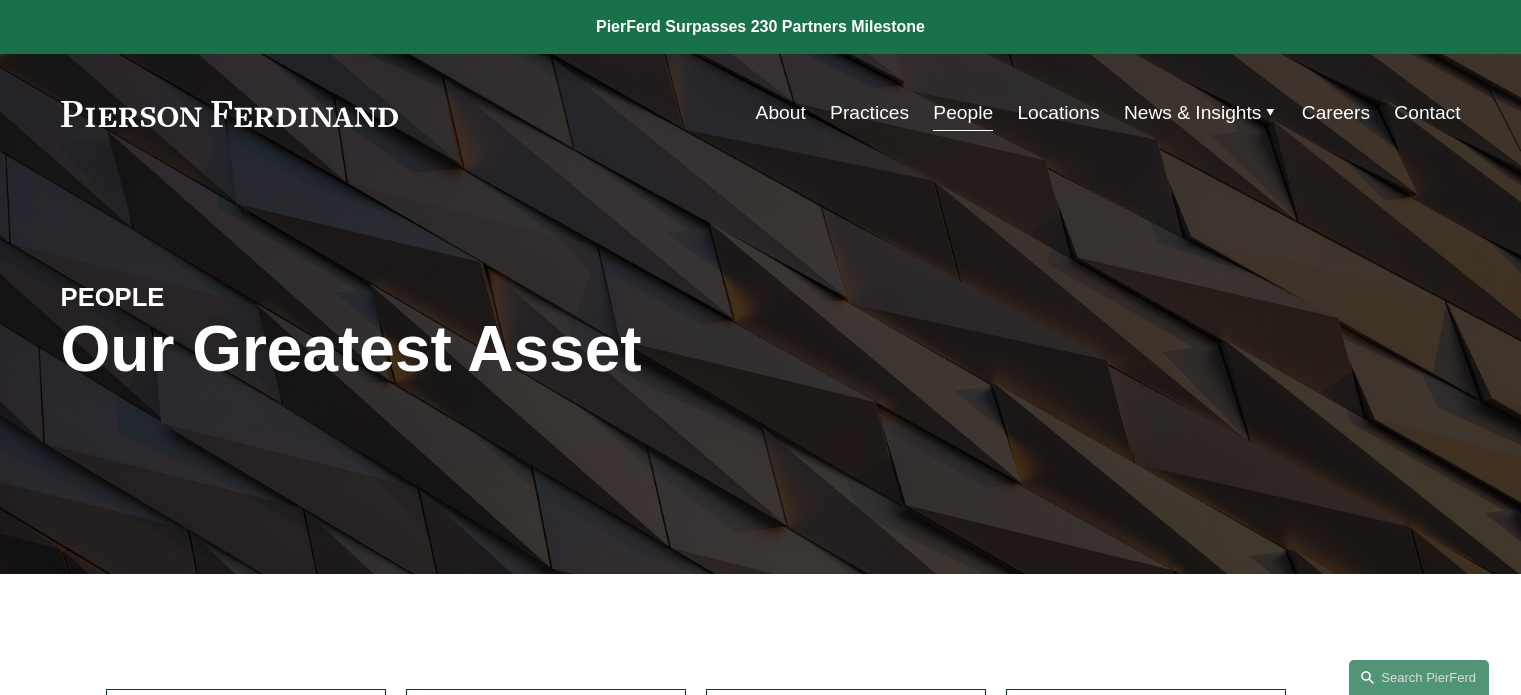 scroll, scrollTop: 370, scrollLeft: 0, axis: vertical 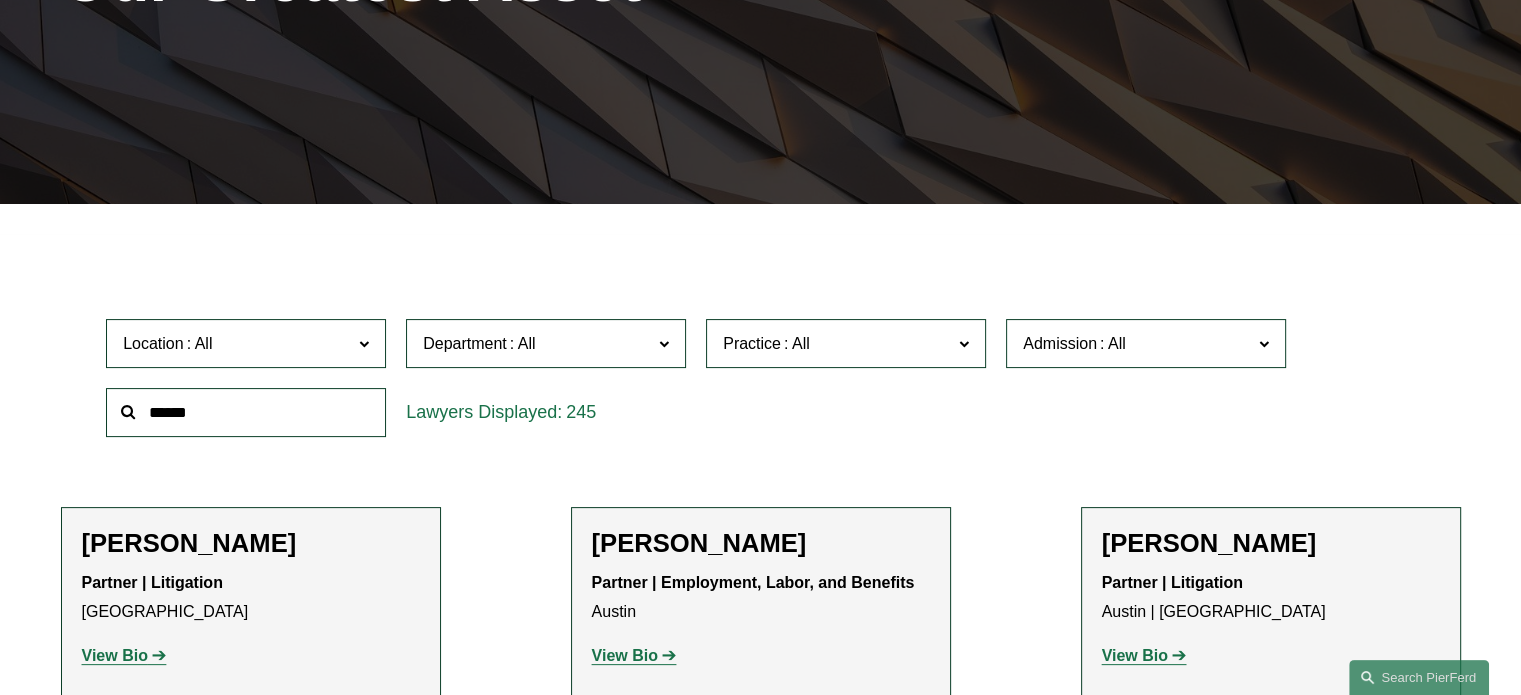 click on "Admission" 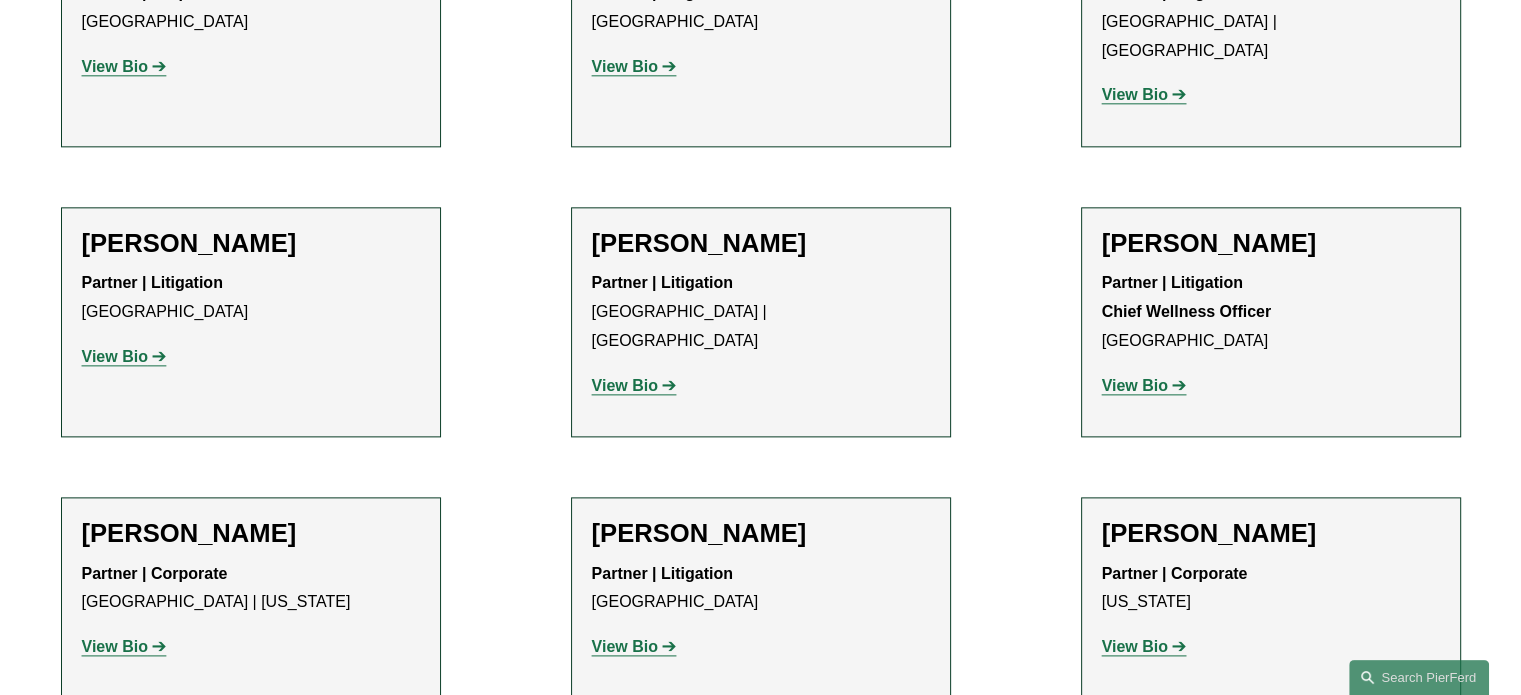 scroll, scrollTop: 2658, scrollLeft: 0, axis: vertical 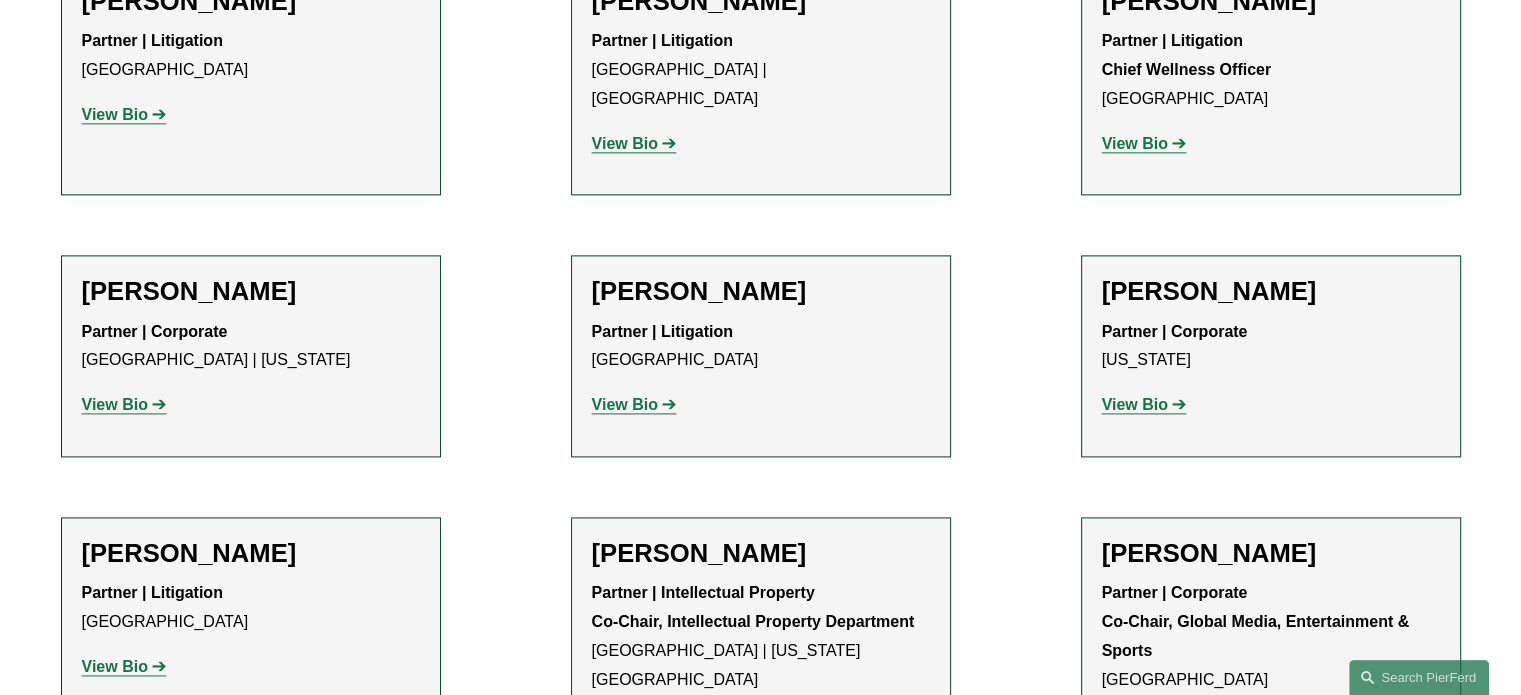 click on "View Bio" 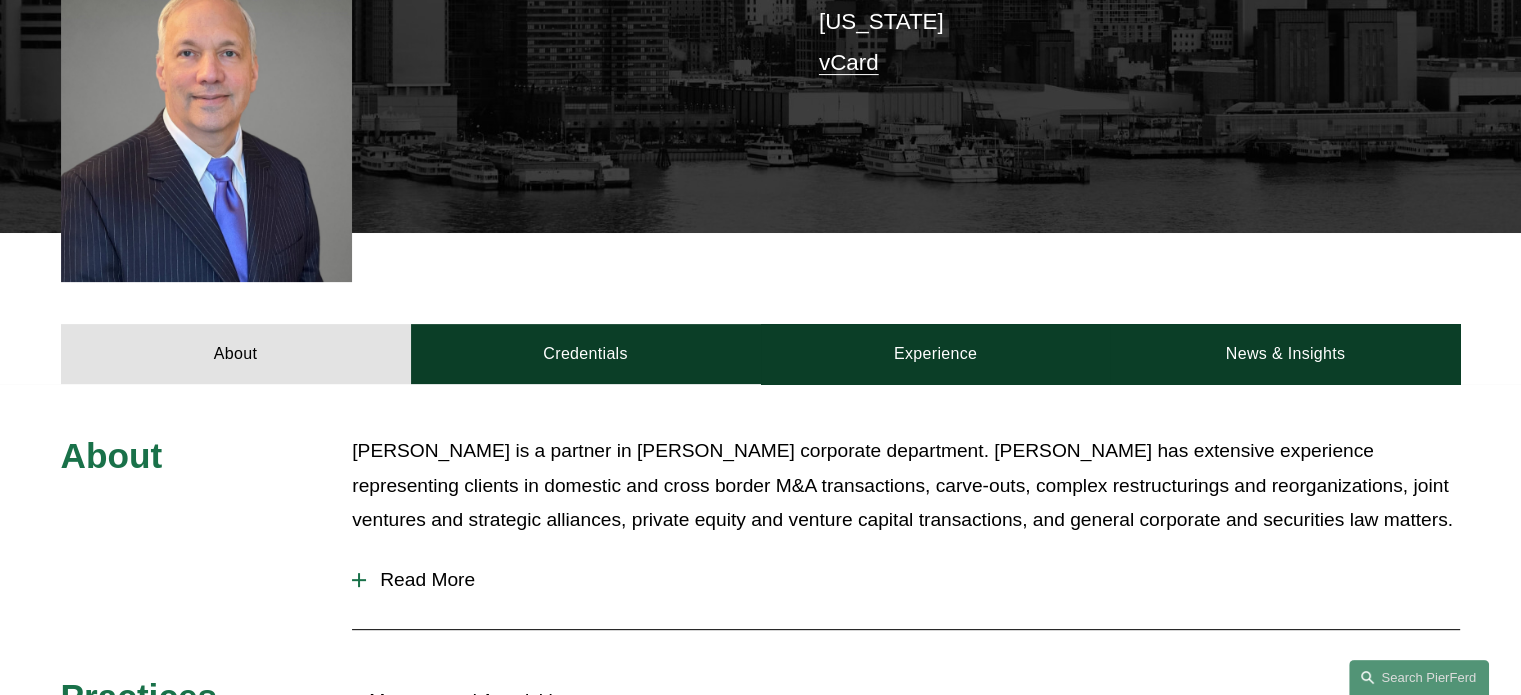 scroll, scrollTop: 586, scrollLeft: 0, axis: vertical 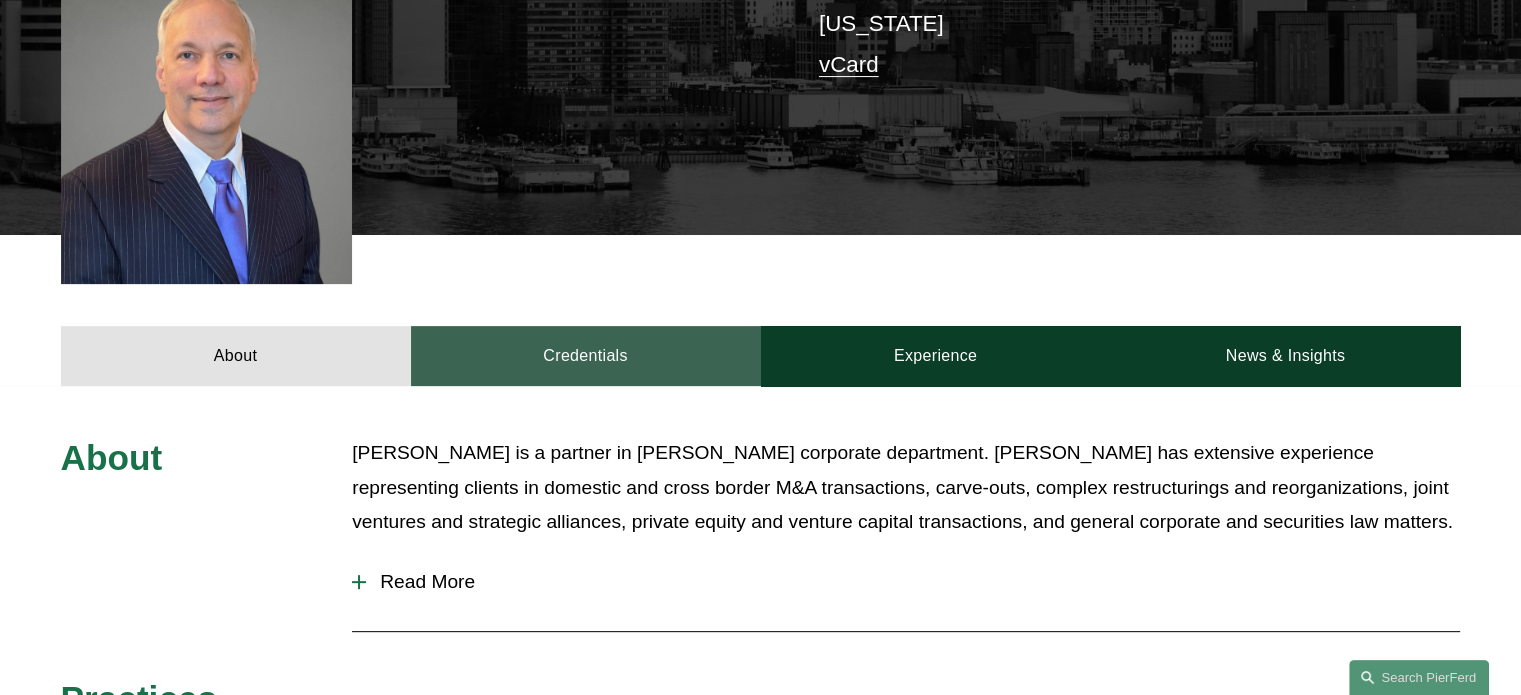click on "Credentials" at bounding box center [586, 356] 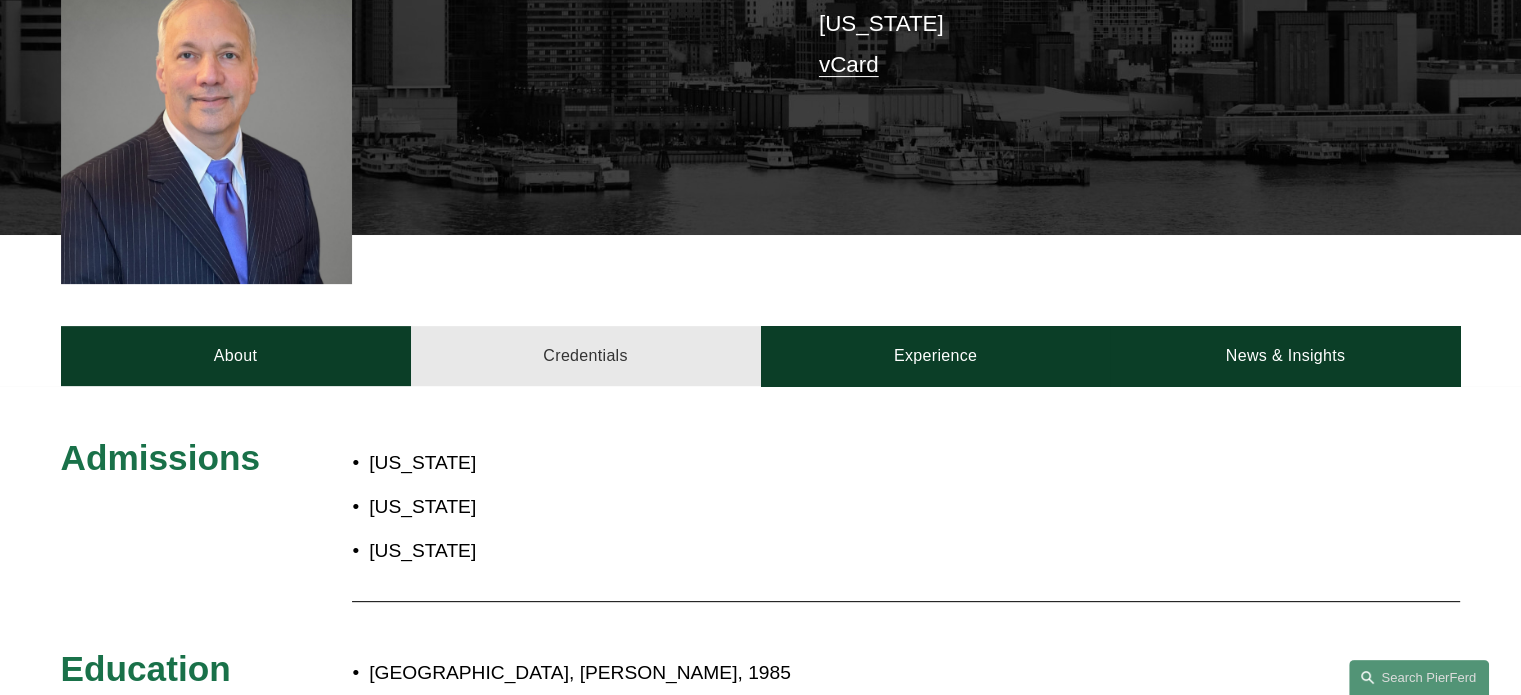 scroll, scrollTop: 684, scrollLeft: 0, axis: vertical 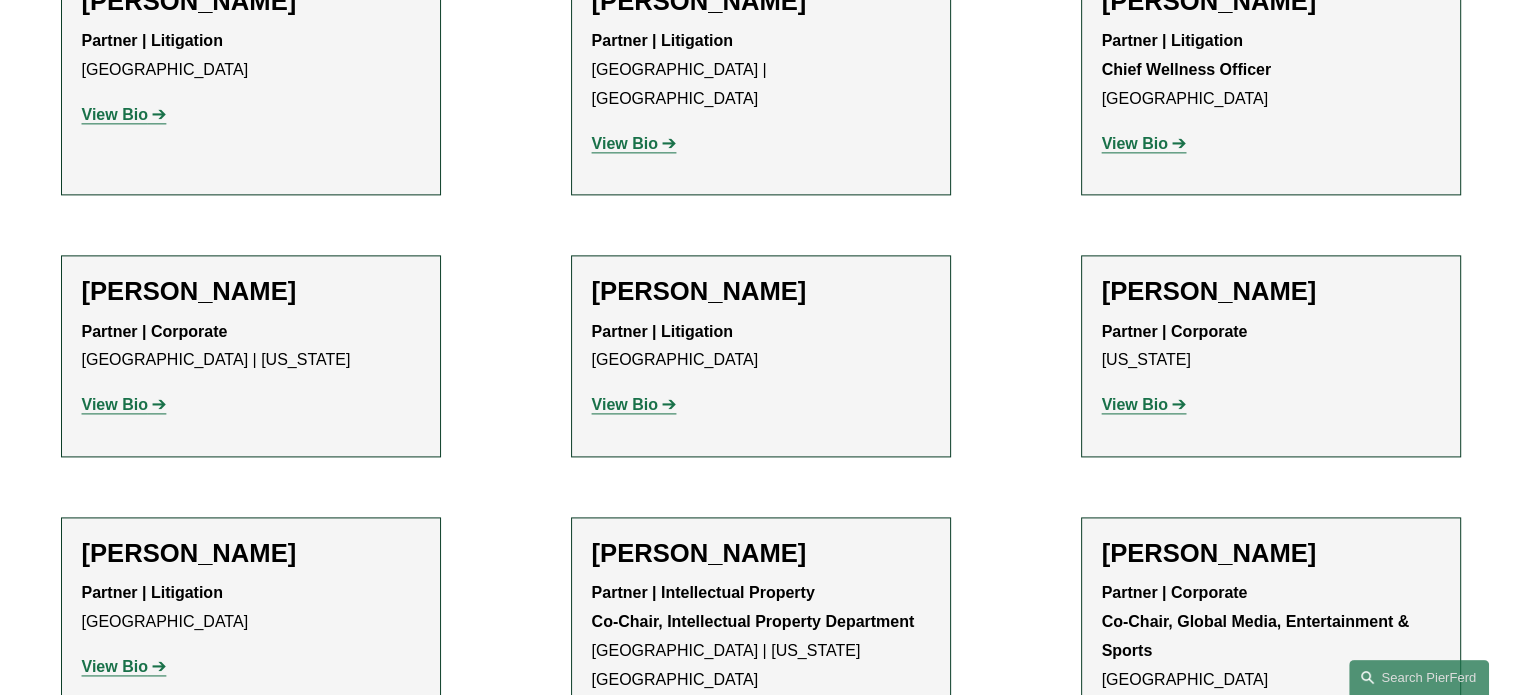 click on "View Bio" 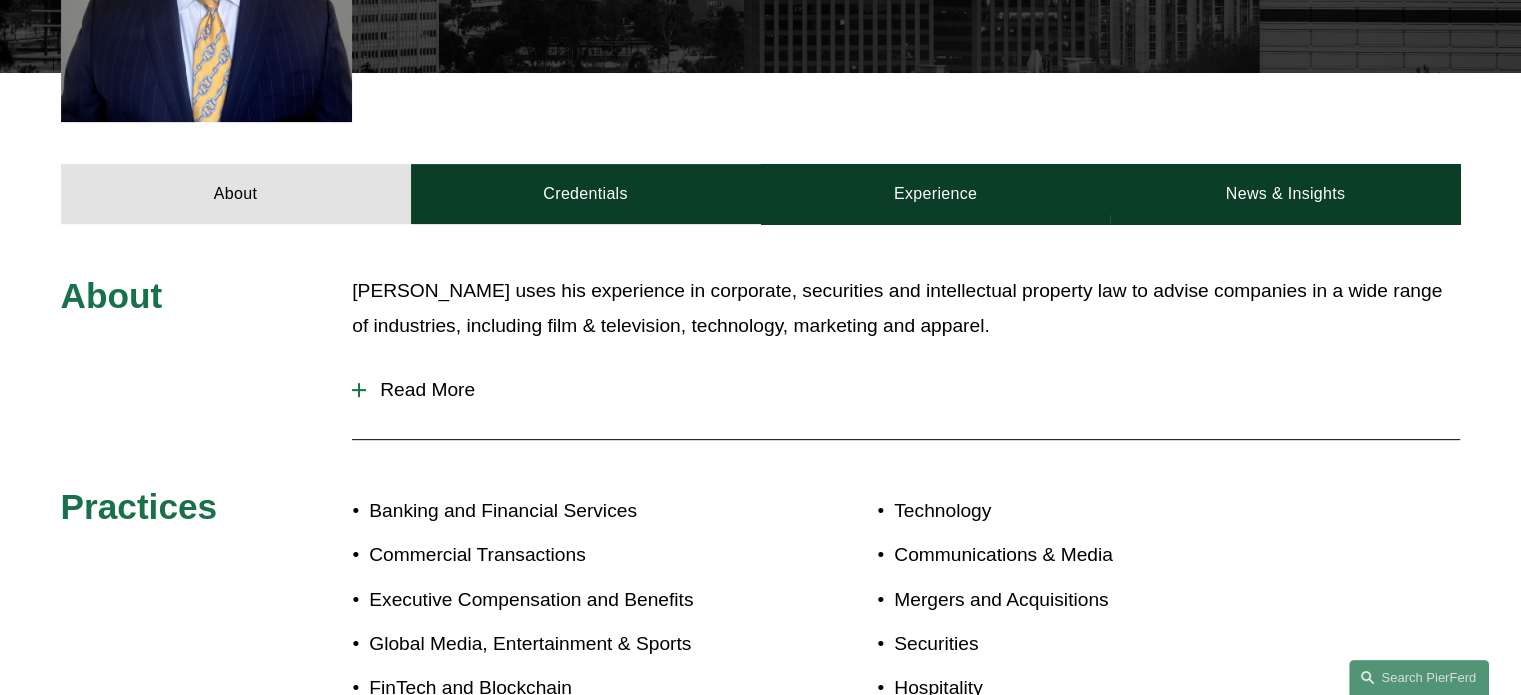 scroll, scrollTop: 748, scrollLeft: 0, axis: vertical 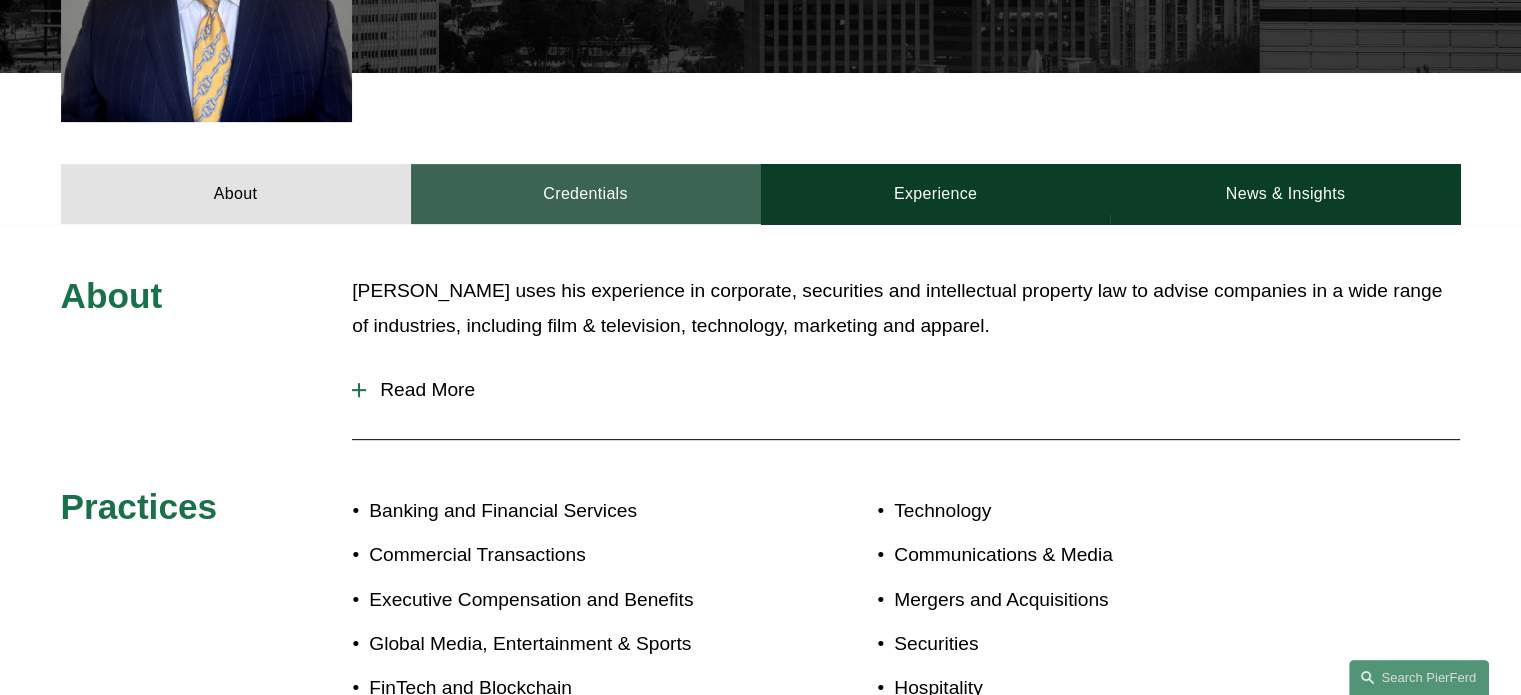 click on "Credentials" at bounding box center [586, 194] 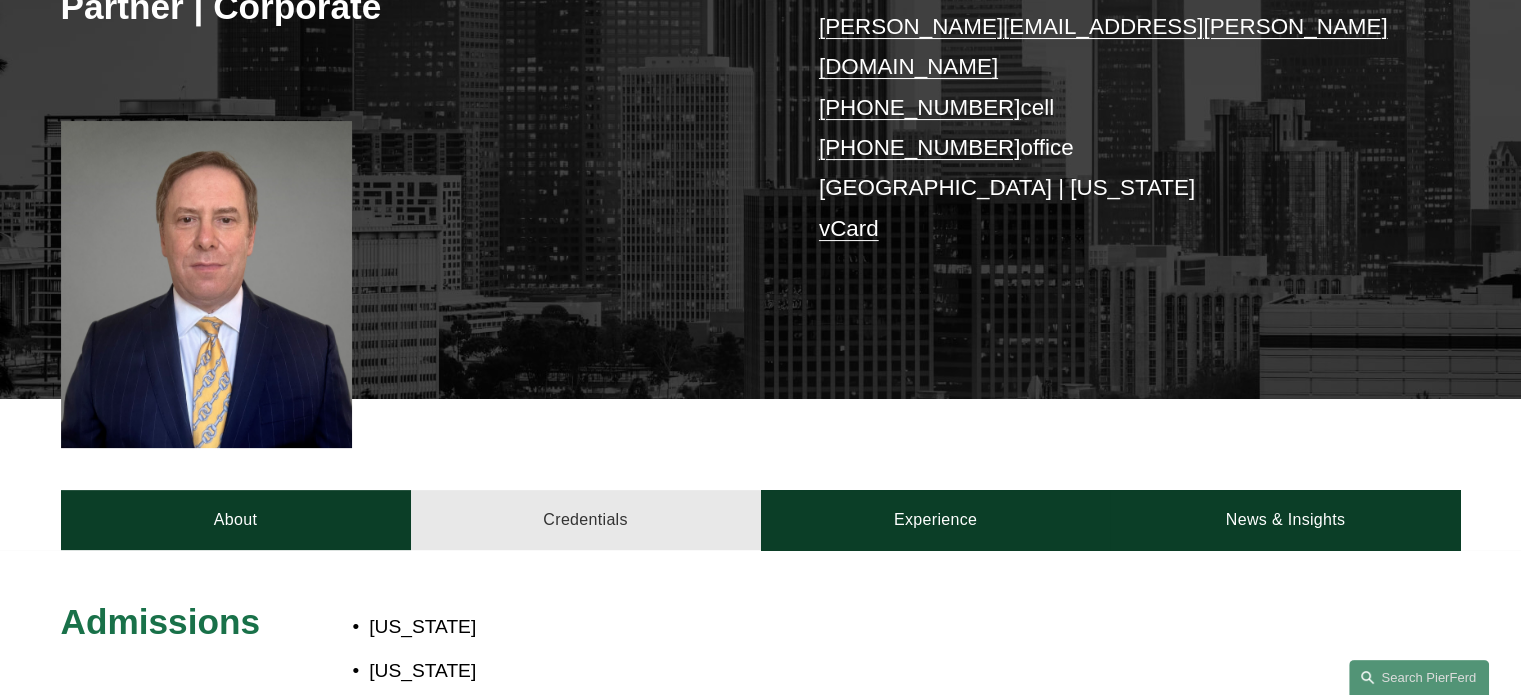 scroll, scrollTop: 418, scrollLeft: 0, axis: vertical 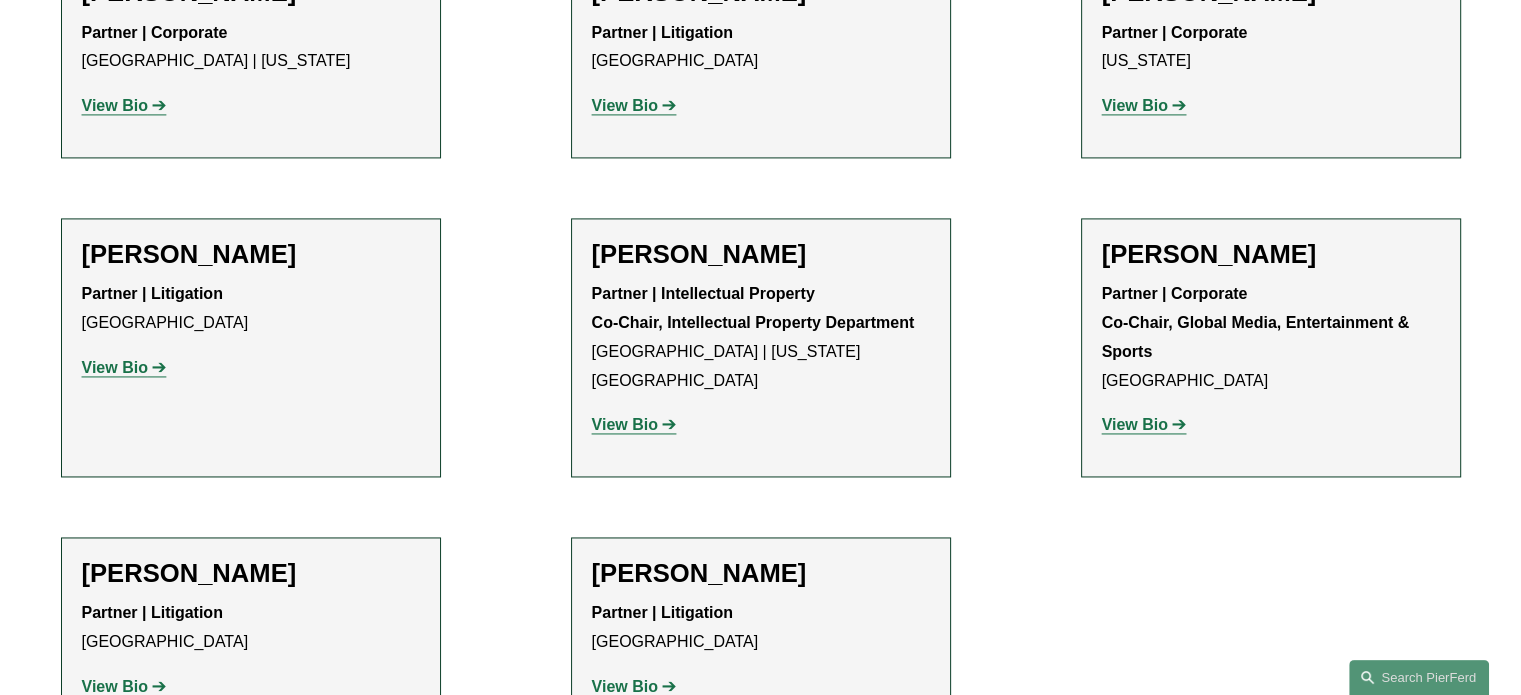 click on "View Bio" 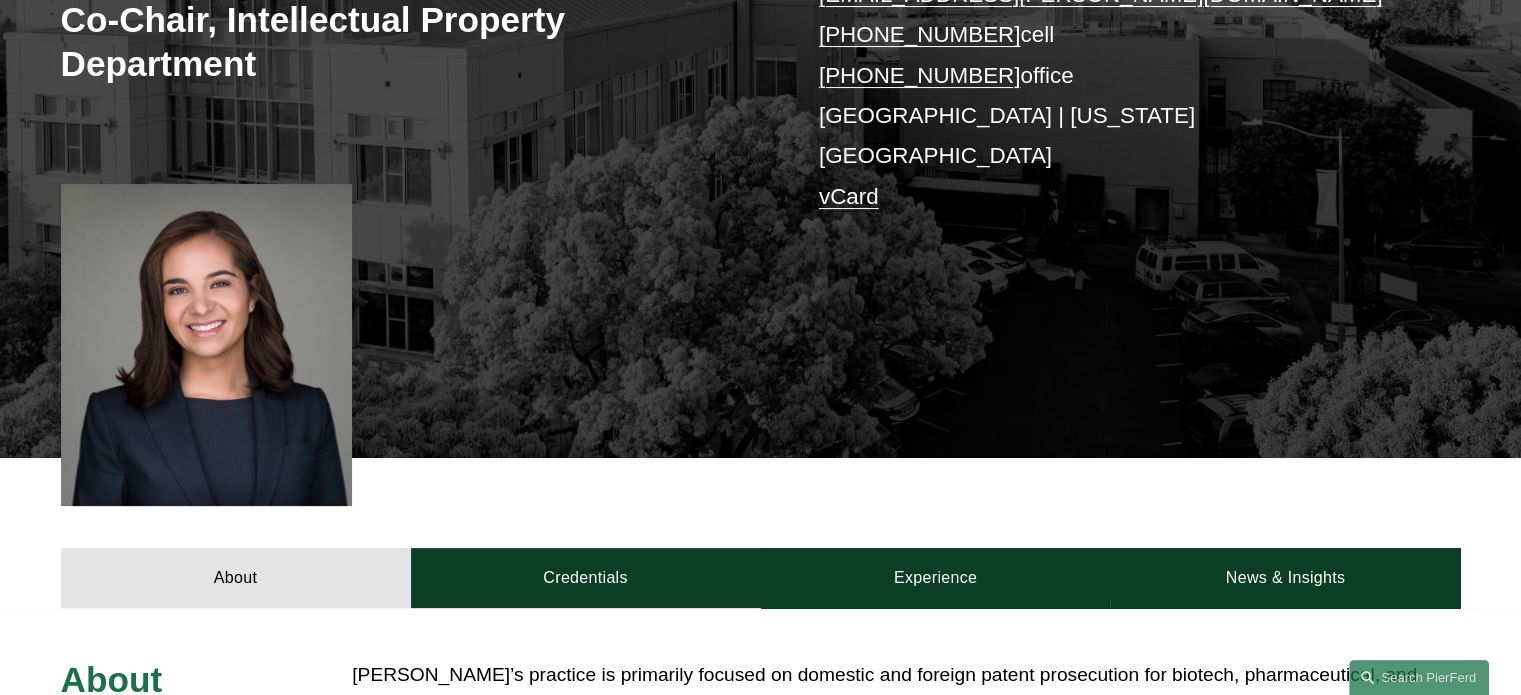 scroll, scrollTop: 476, scrollLeft: 0, axis: vertical 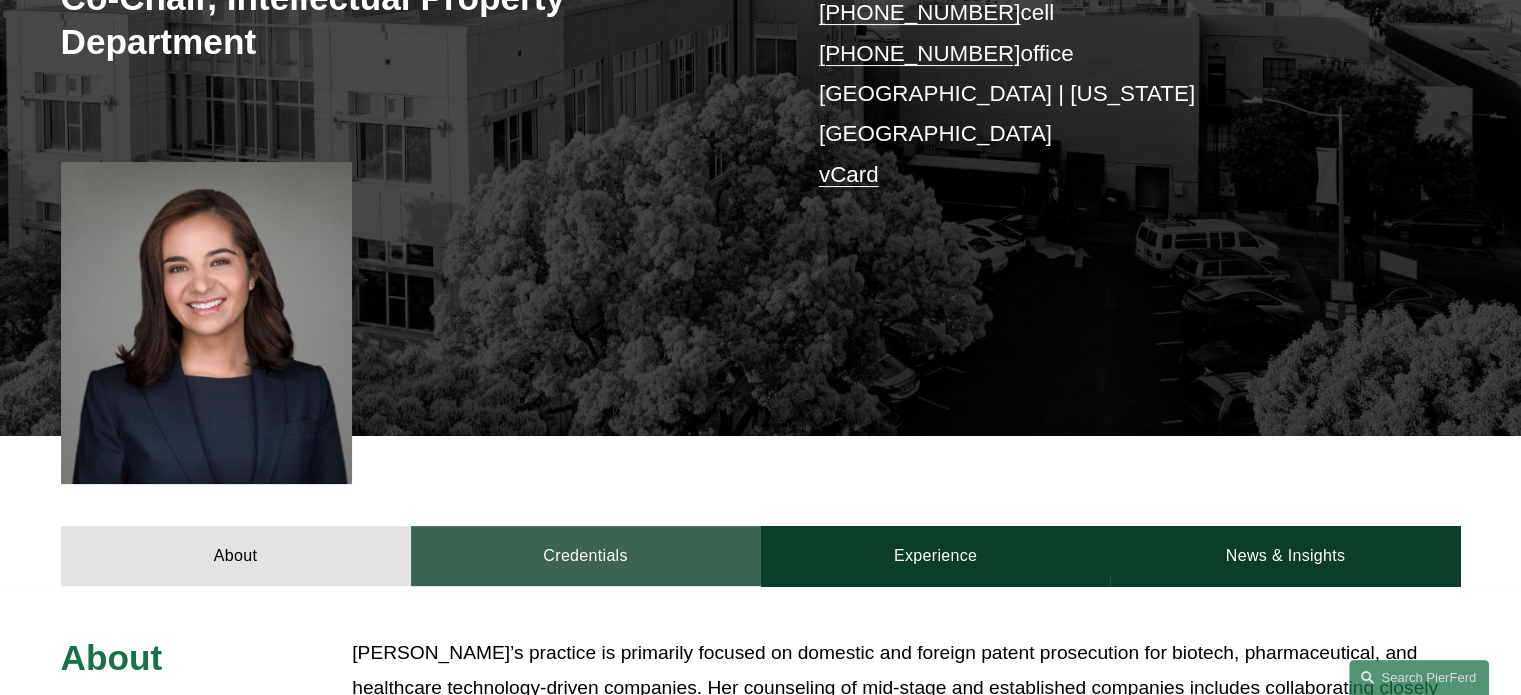 click on "Credentials" at bounding box center (586, 556) 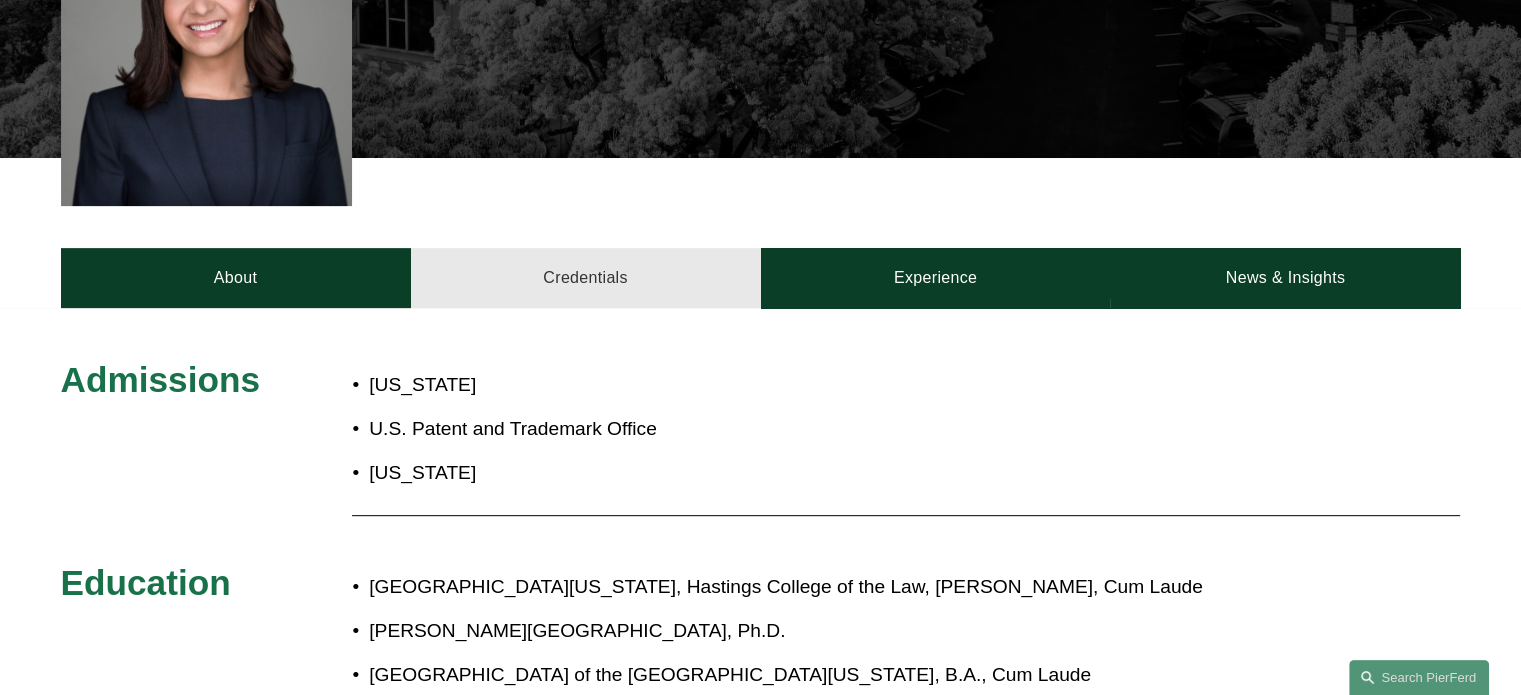 scroll, scrollTop: 756, scrollLeft: 0, axis: vertical 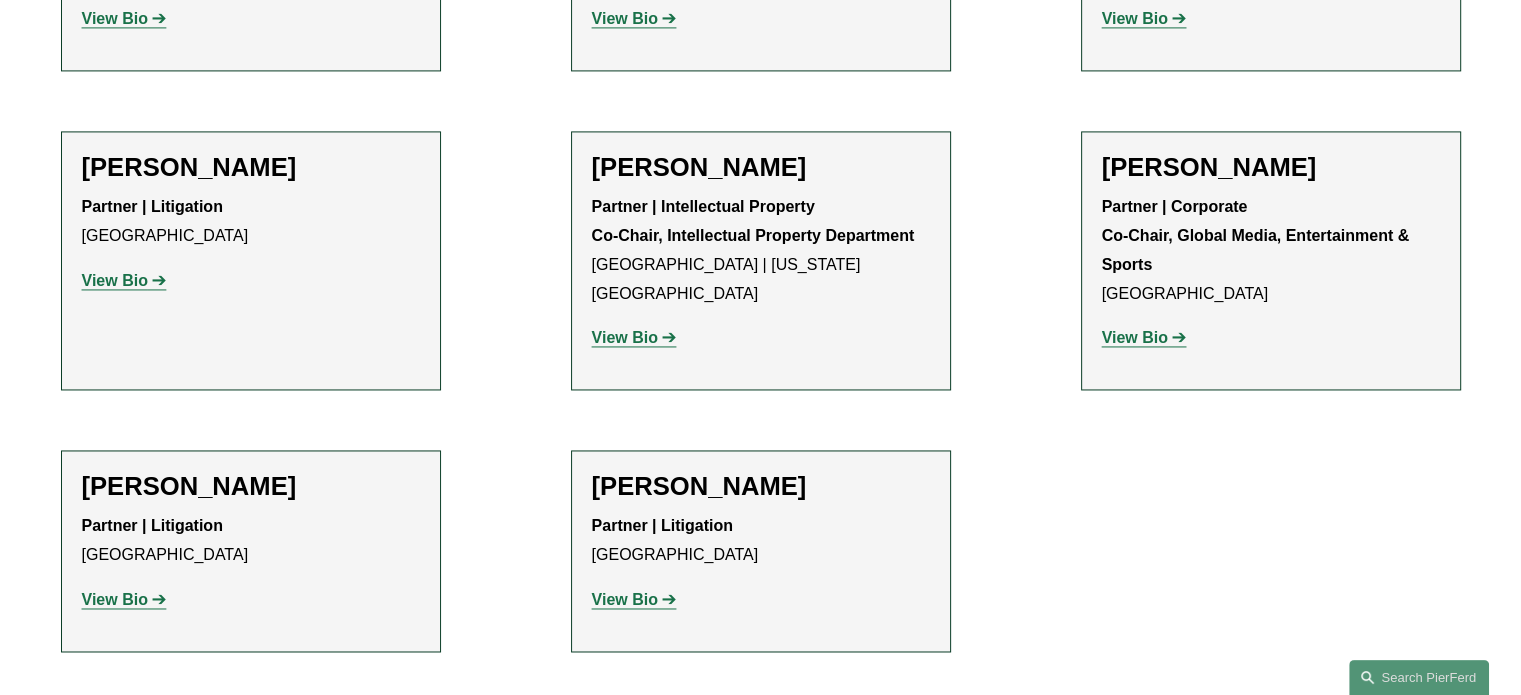 click on "View Bio" 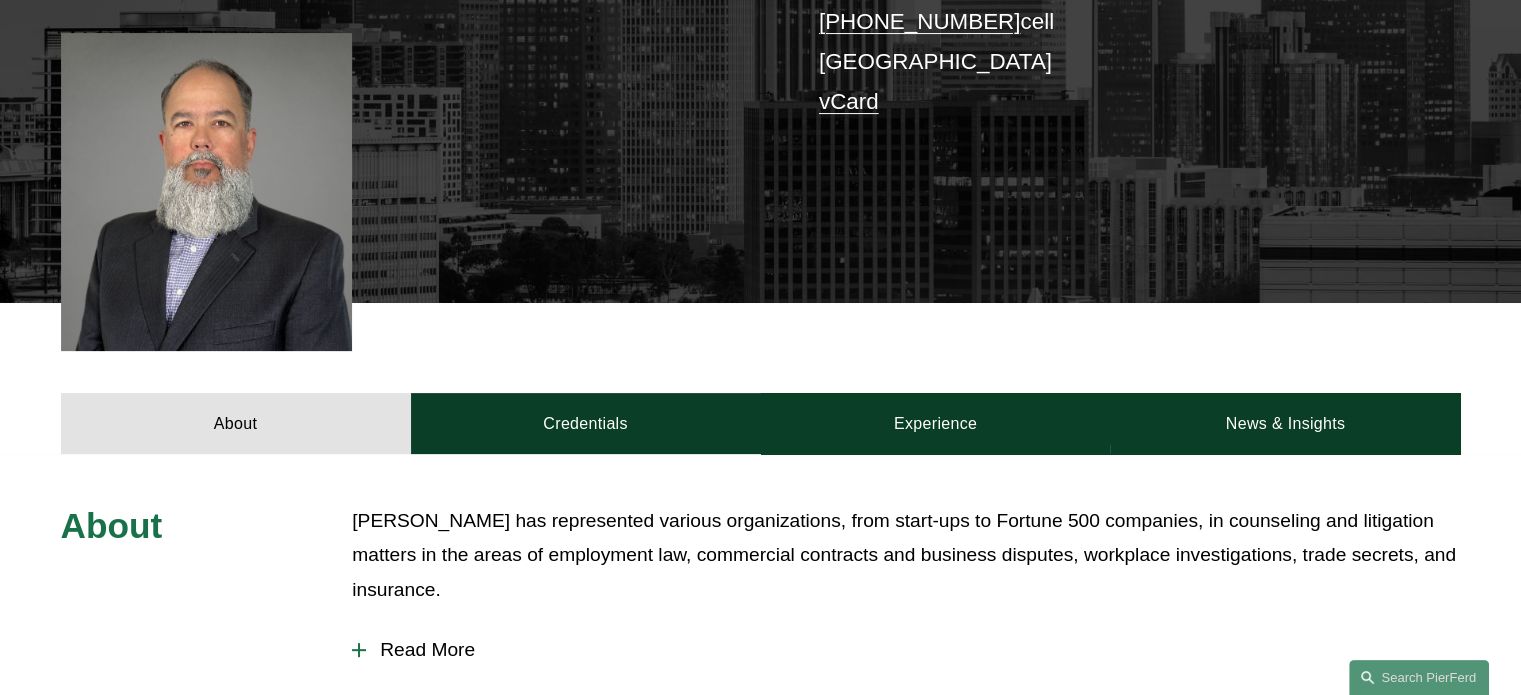 scroll, scrollTop: 512, scrollLeft: 0, axis: vertical 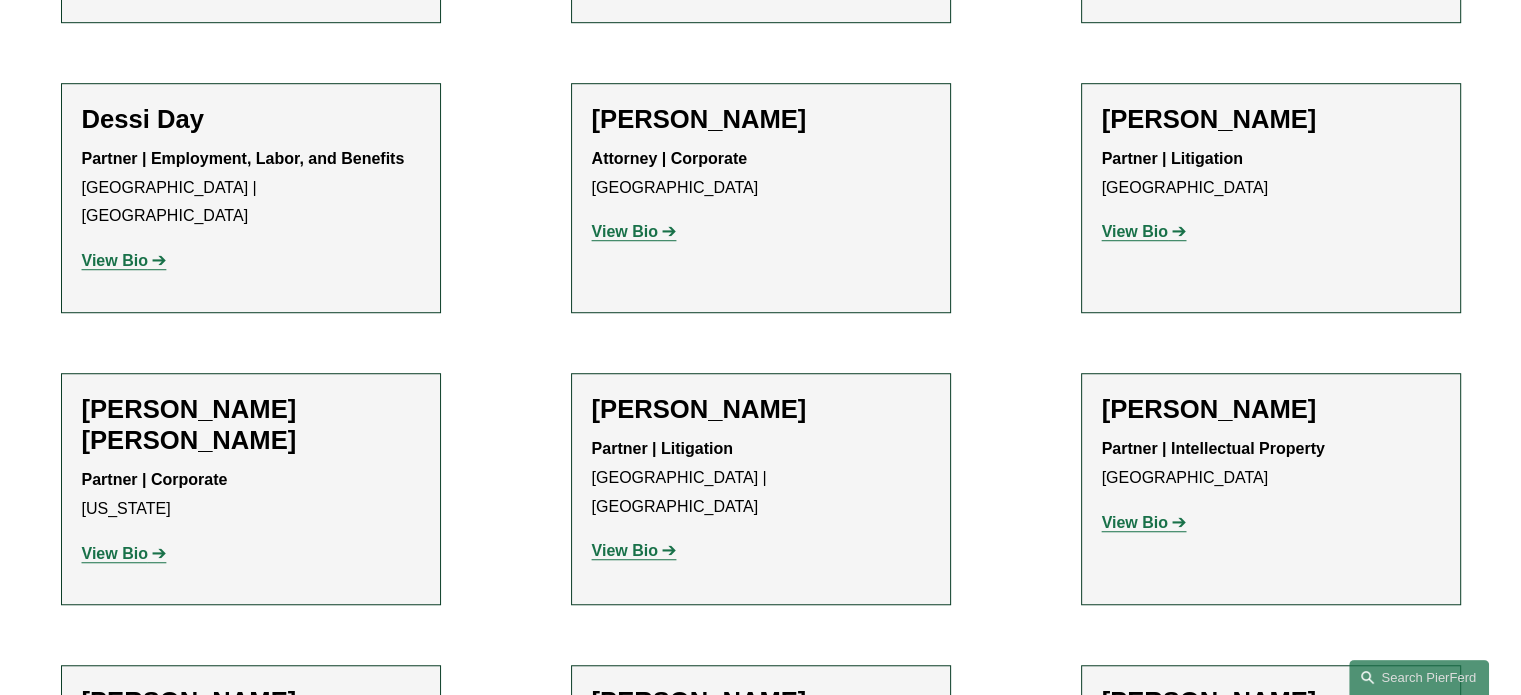 click on "View Bio" 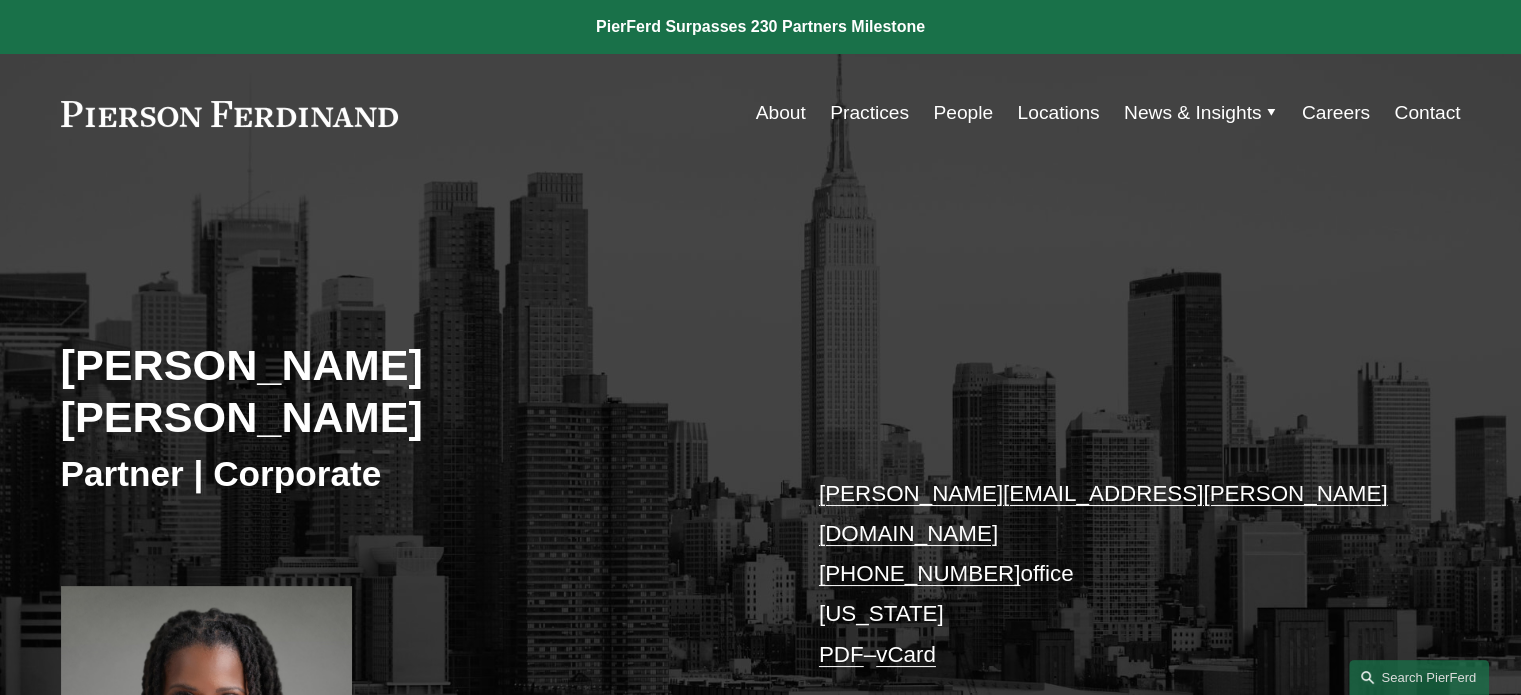 scroll, scrollTop: 339, scrollLeft: 0, axis: vertical 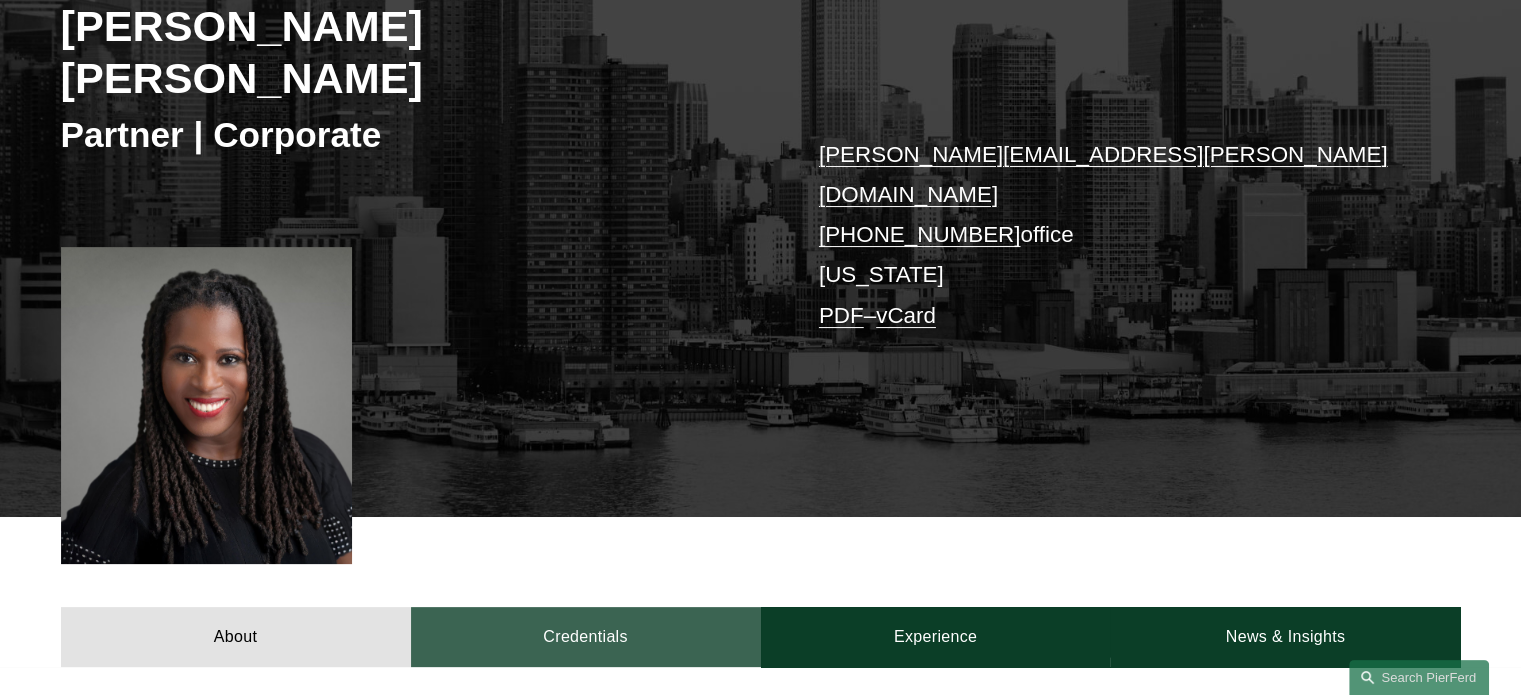 click on "Credentials" at bounding box center (586, 637) 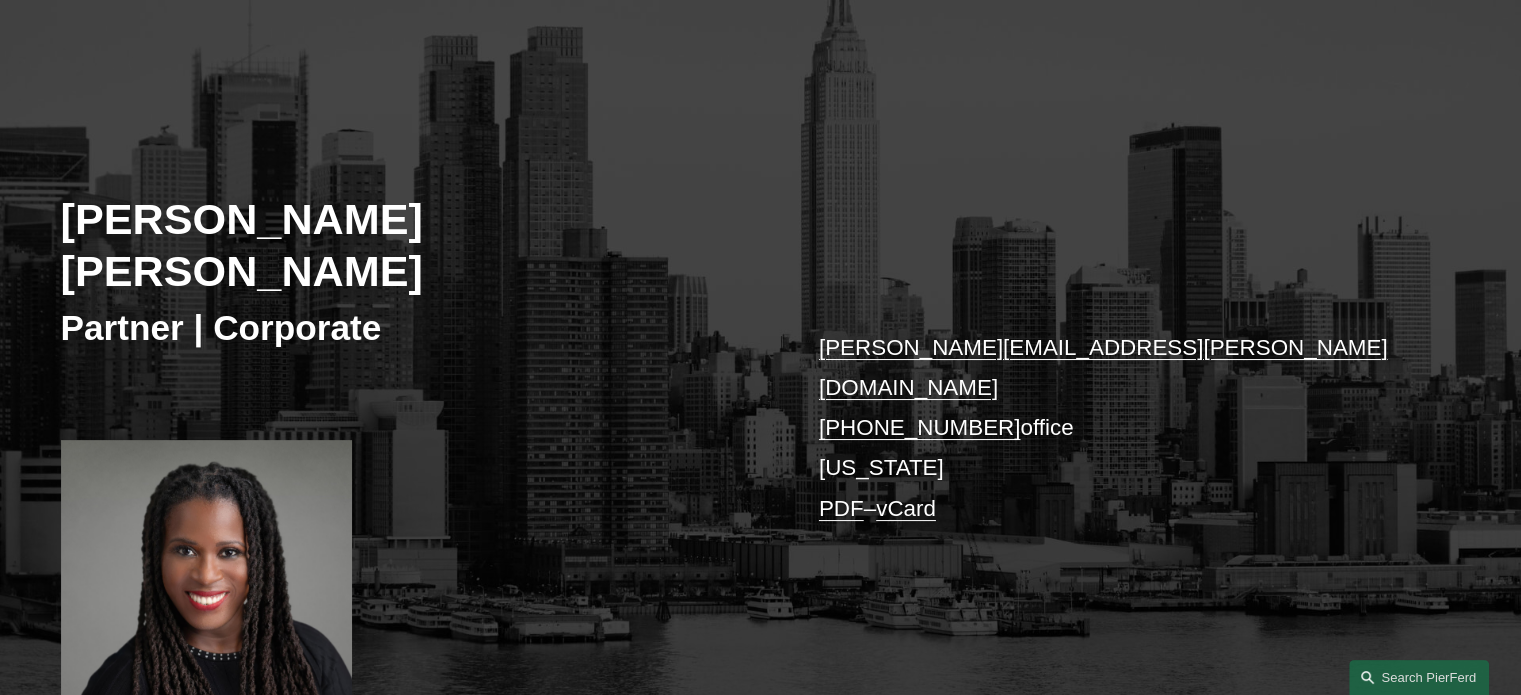 scroll, scrollTop: 588, scrollLeft: 0, axis: vertical 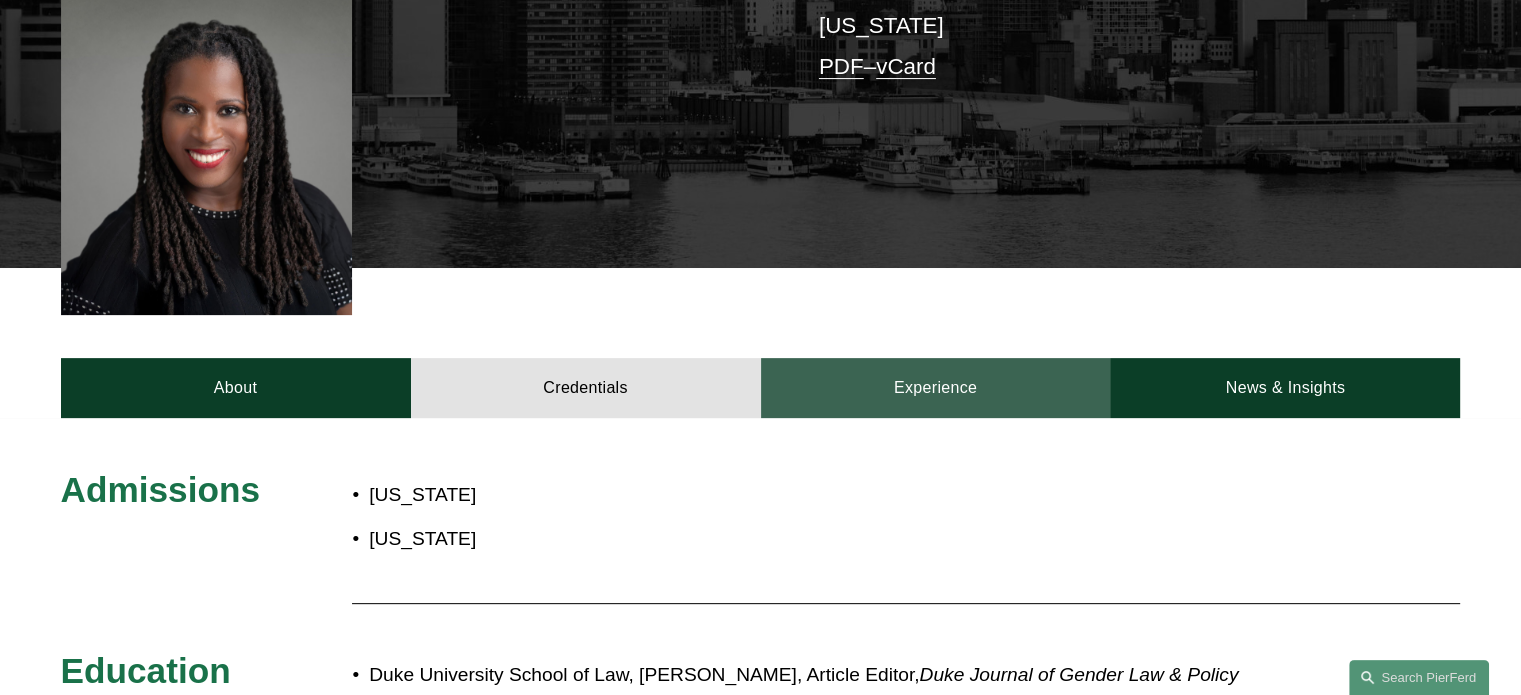 click on "Experience" at bounding box center [936, 388] 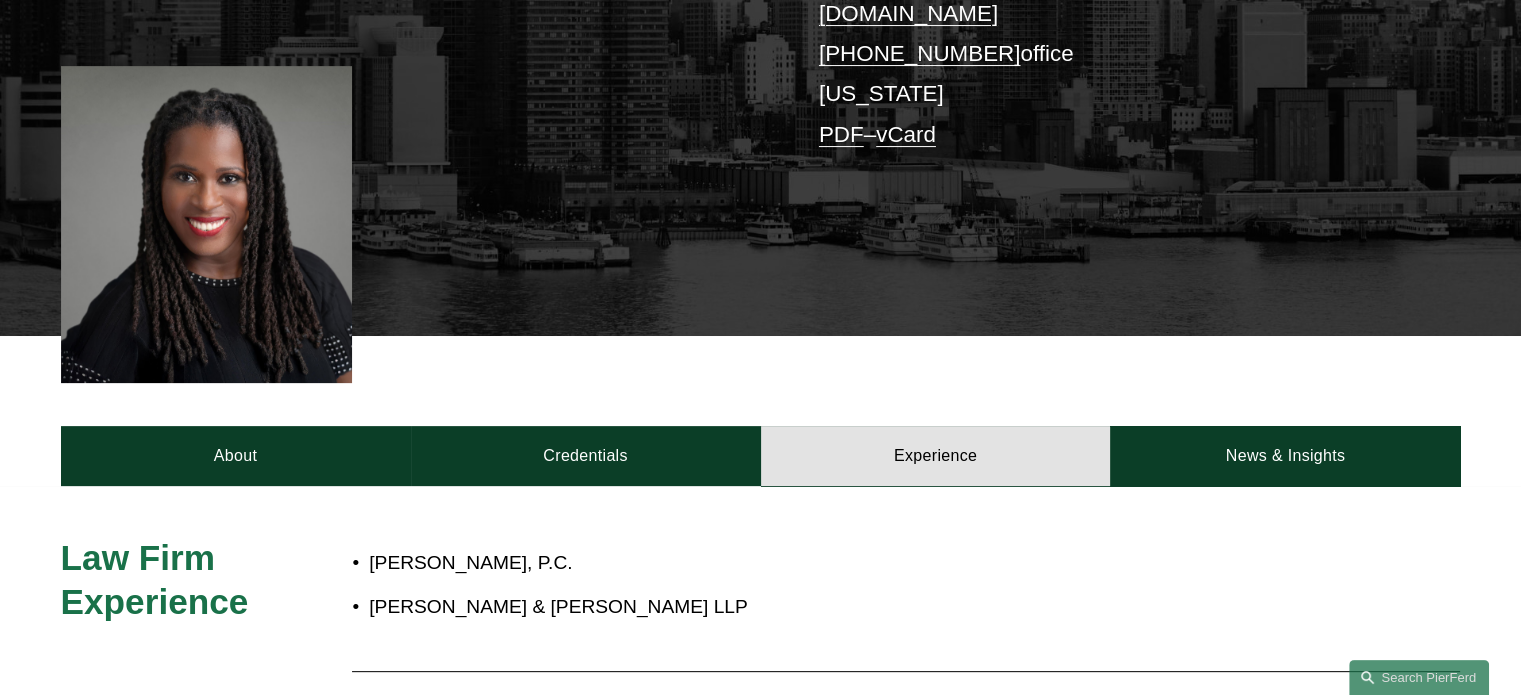 scroll, scrollTop: 522, scrollLeft: 0, axis: vertical 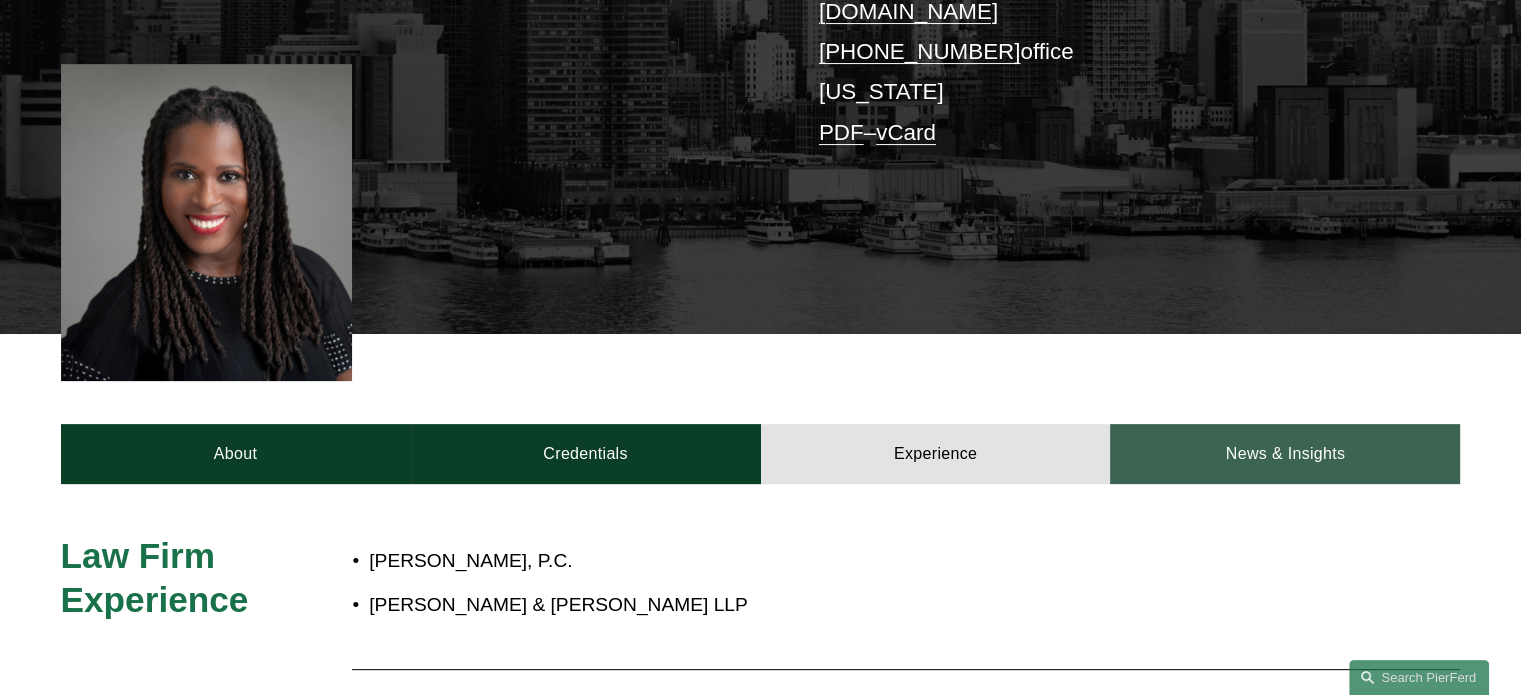 click on "News & Insights" at bounding box center (1285, 454) 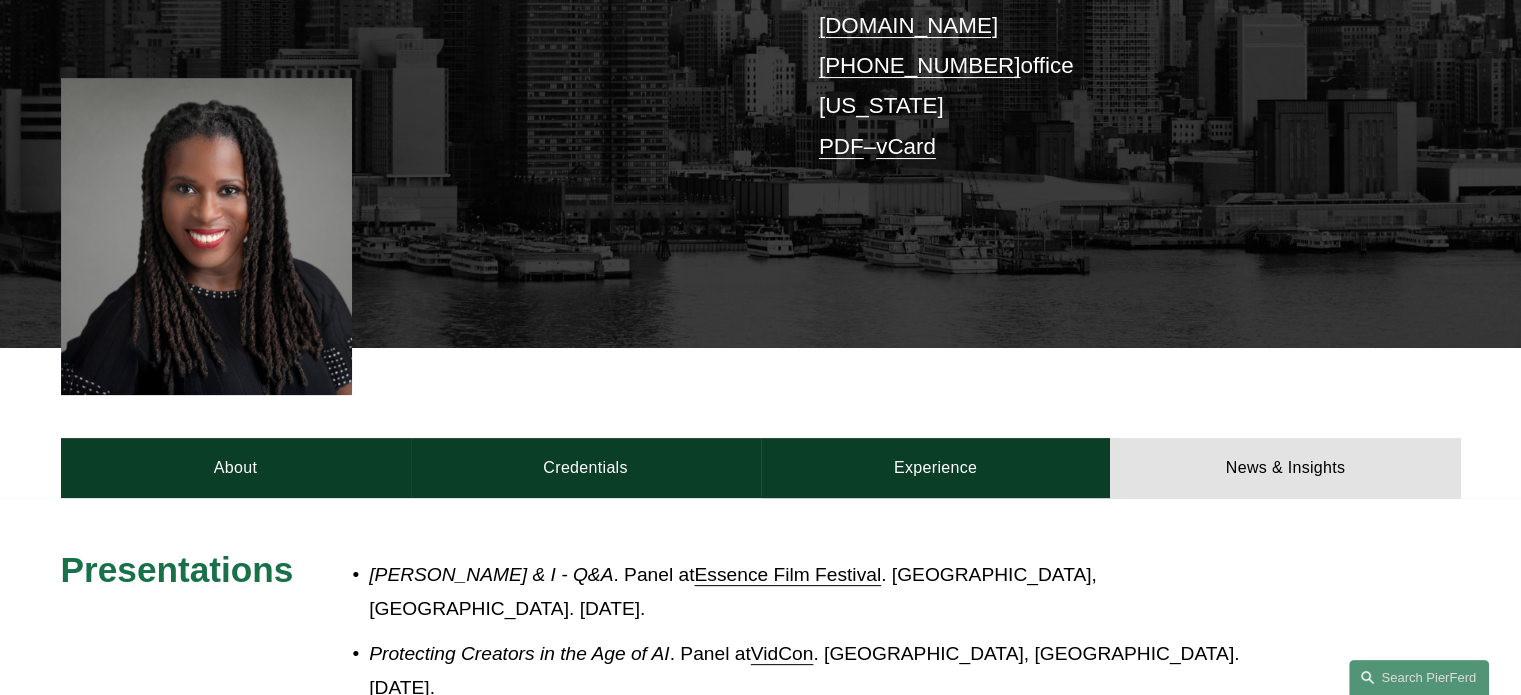 scroll, scrollTop: 507, scrollLeft: 0, axis: vertical 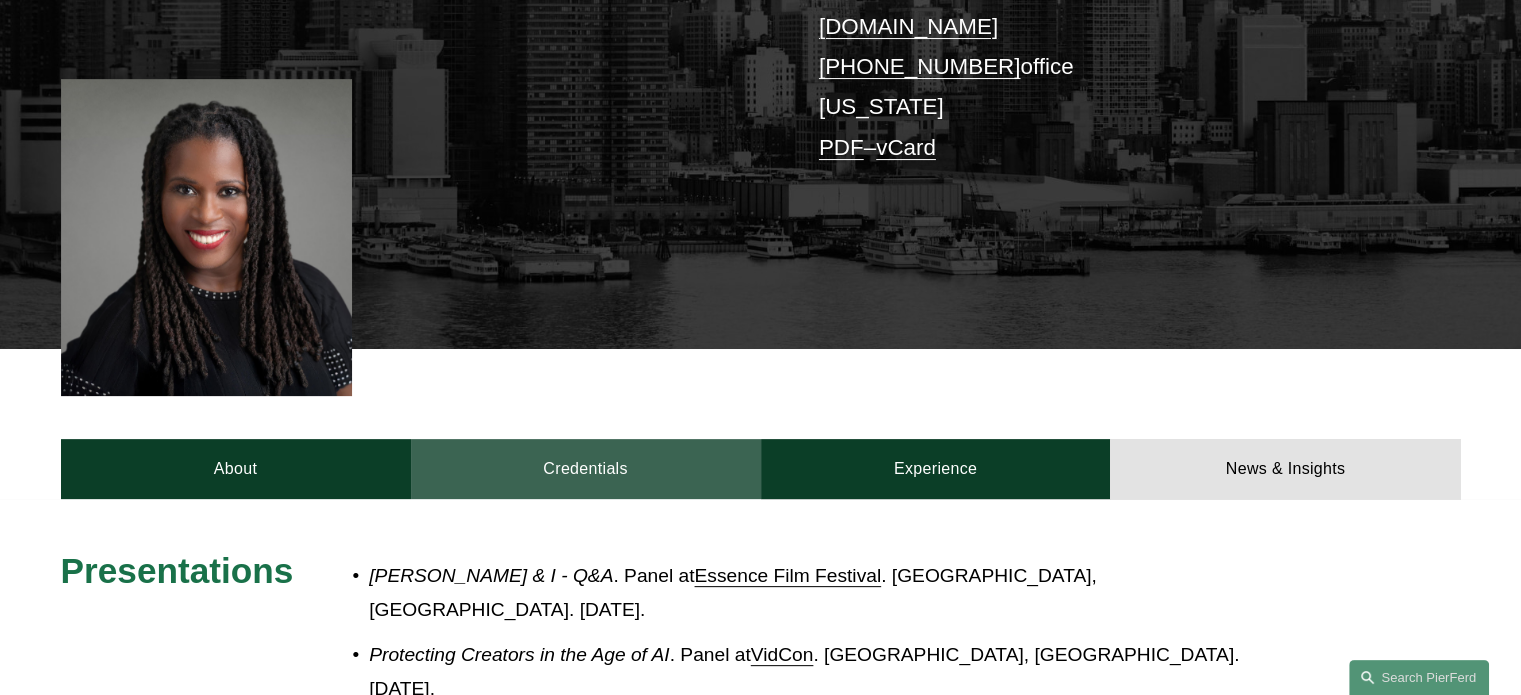 click on "Credentials" at bounding box center (586, 469) 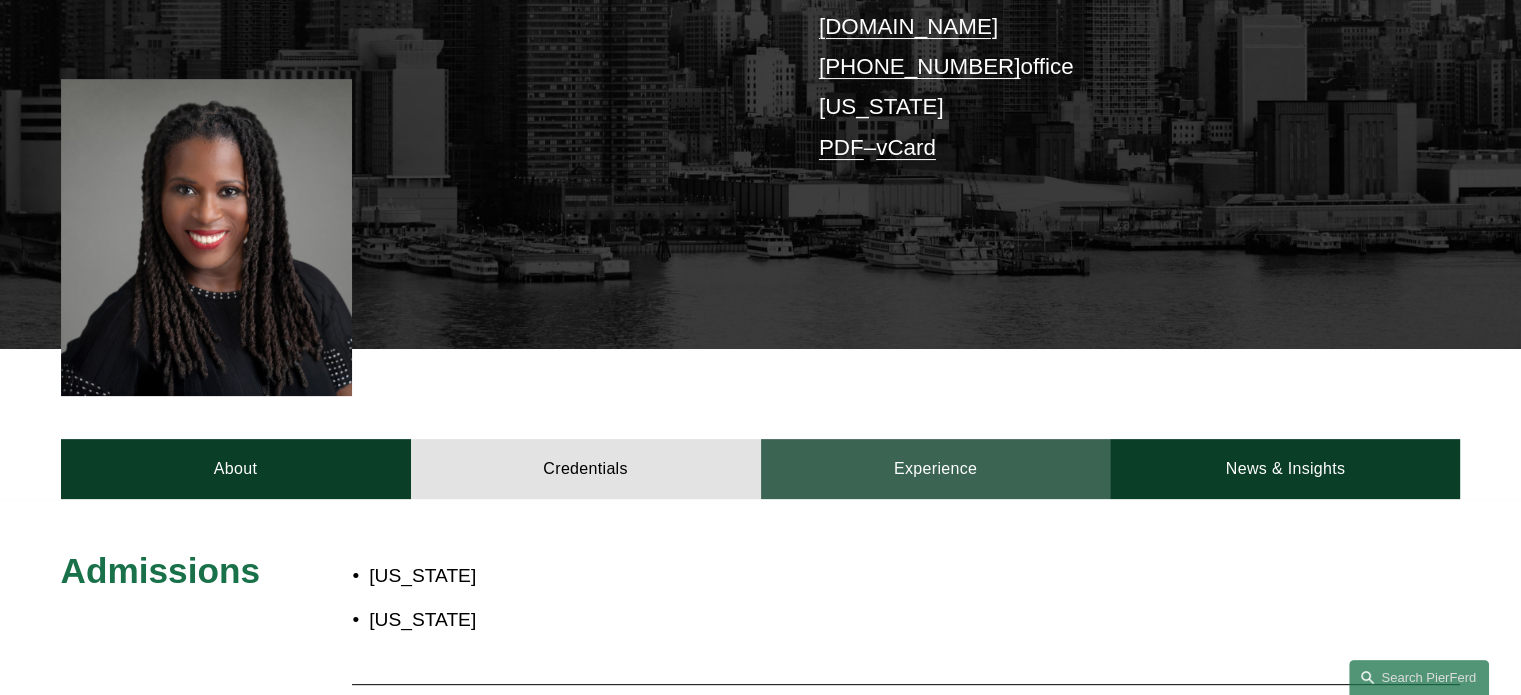 click on "Experience" at bounding box center (936, 469) 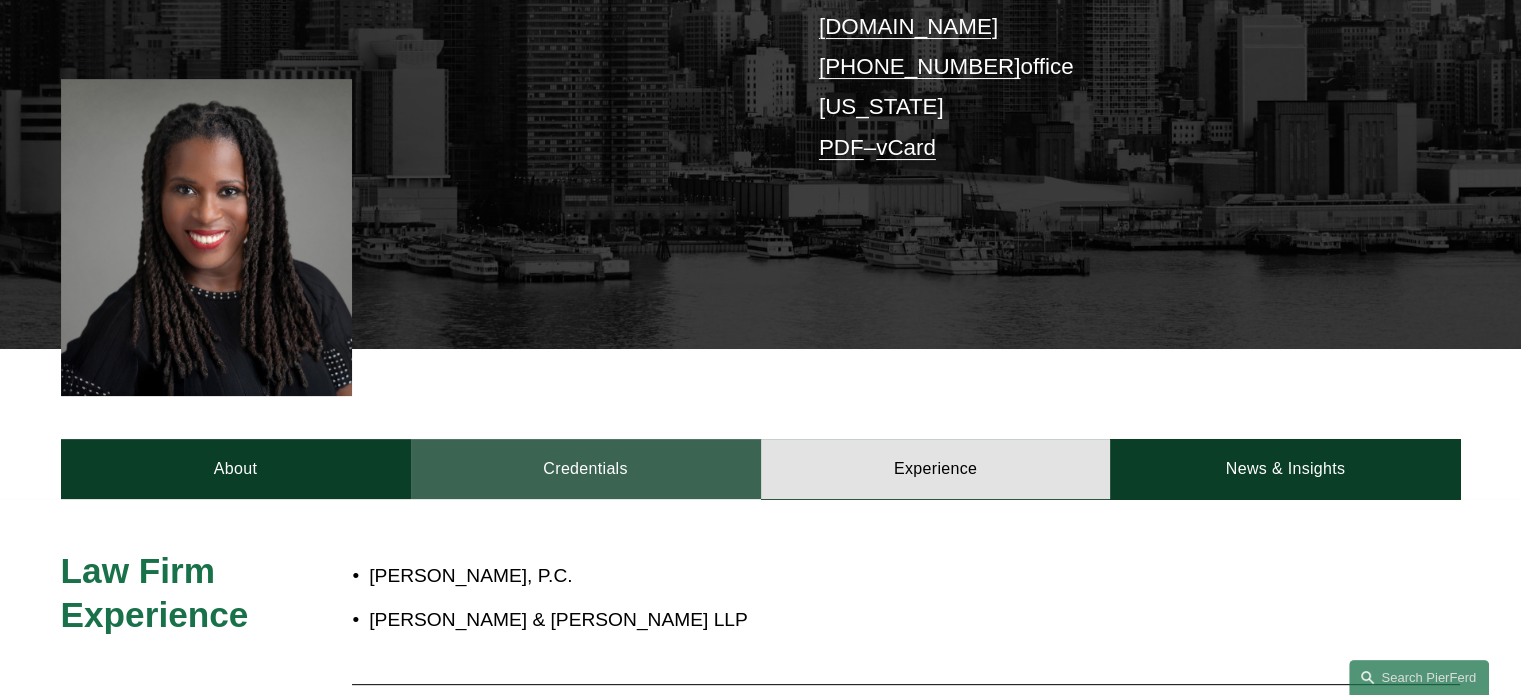 scroll, scrollTop: 684, scrollLeft: 0, axis: vertical 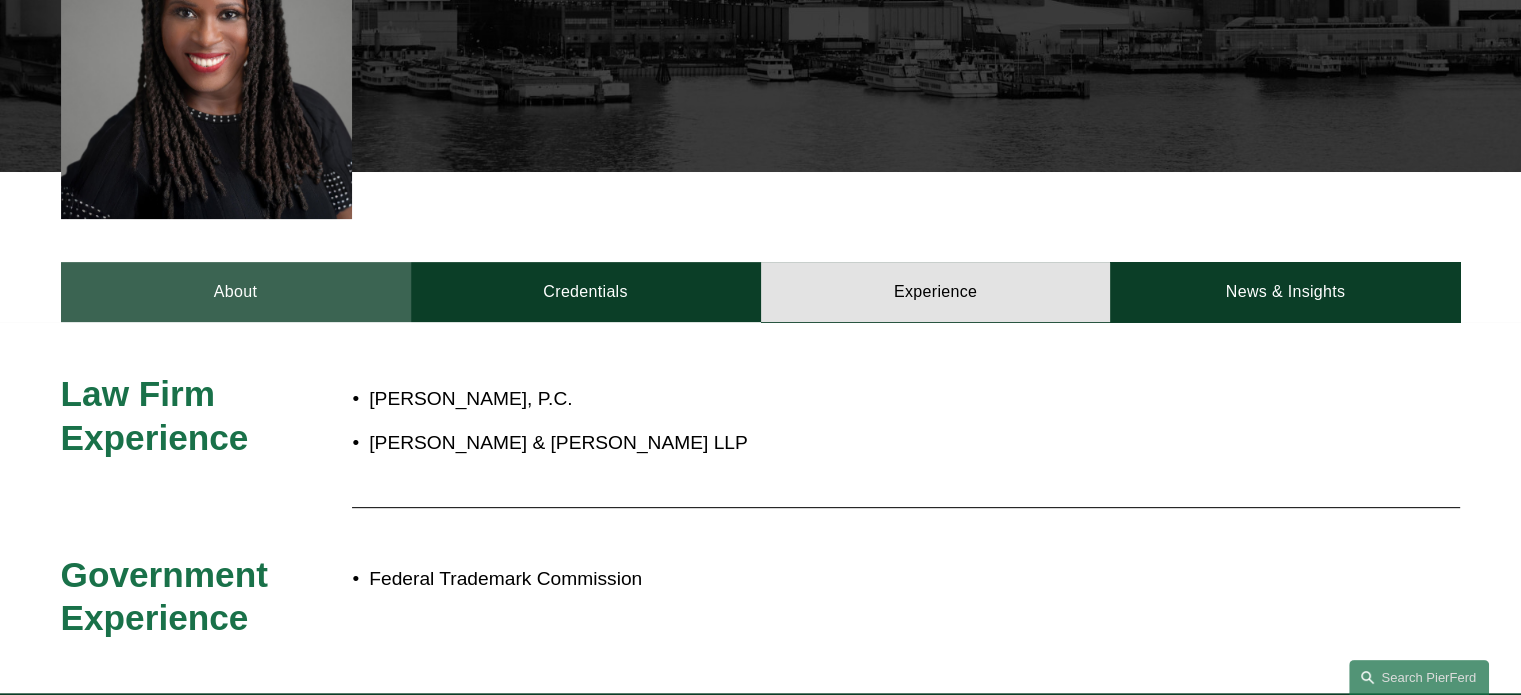 click on "About" at bounding box center (236, 292) 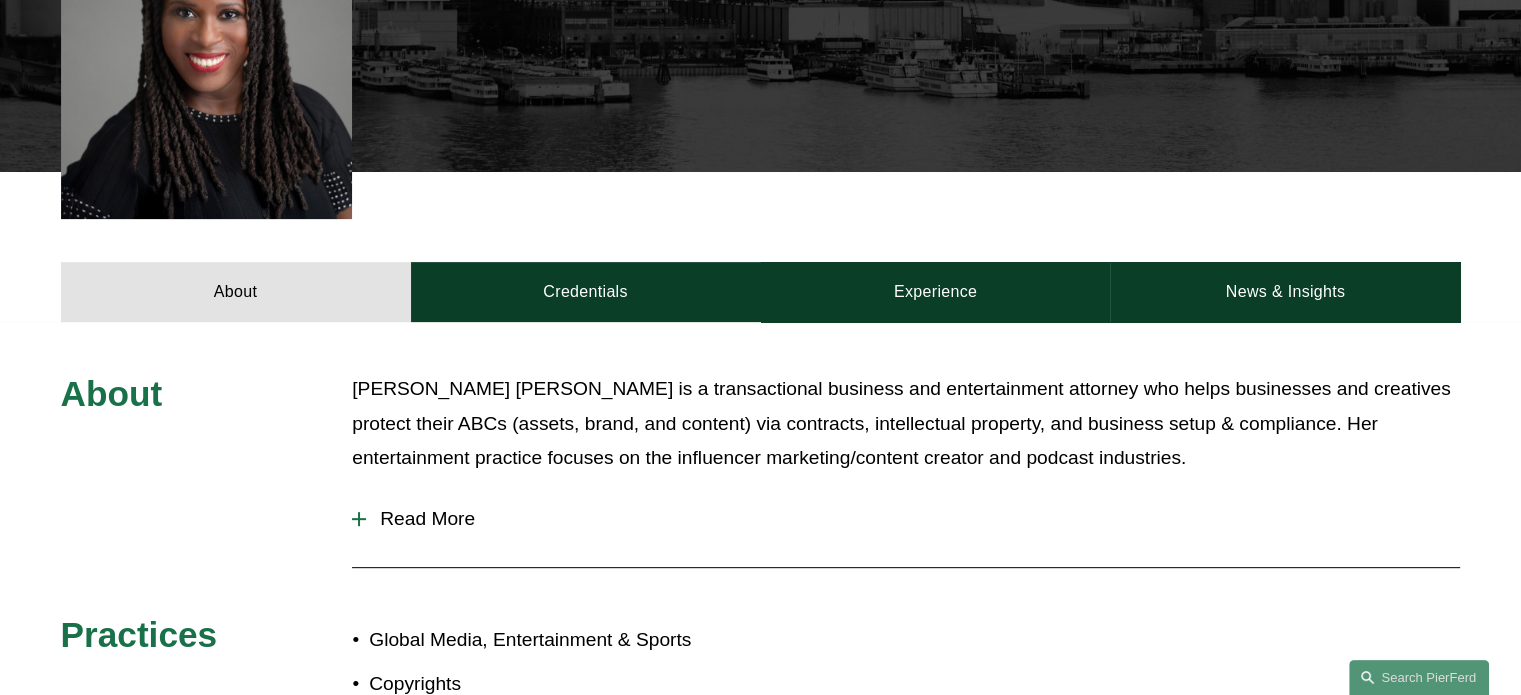 click on "Read More" at bounding box center (913, 519) 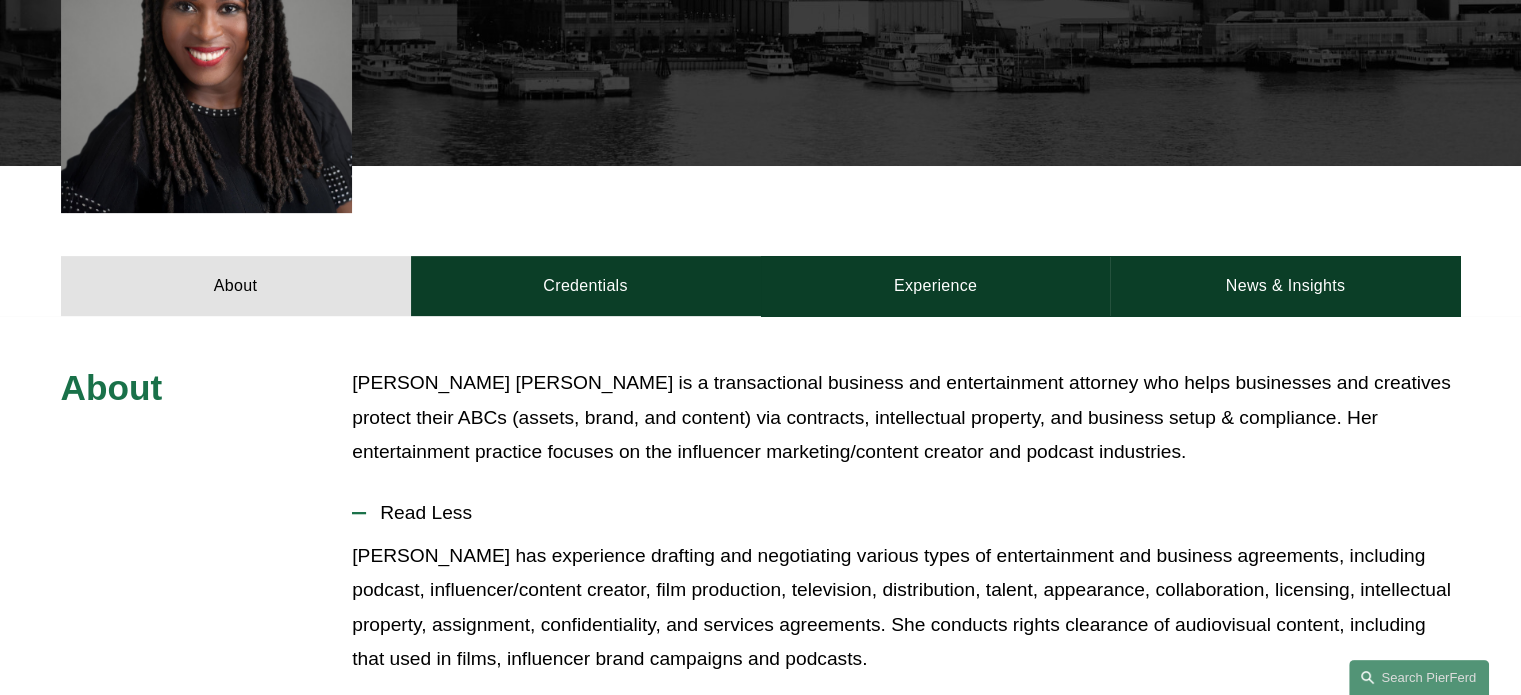 scroll, scrollTop: 720, scrollLeft: 0, axis: vertical 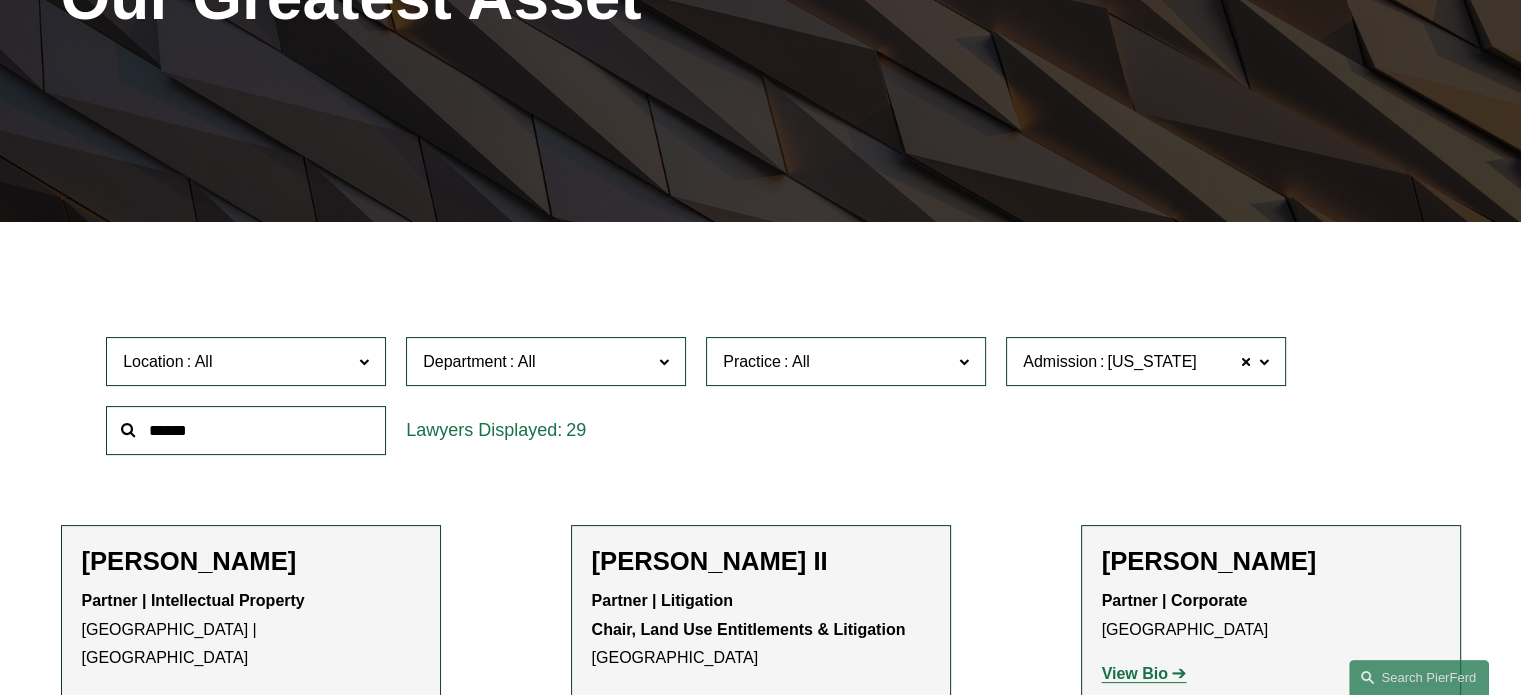 click 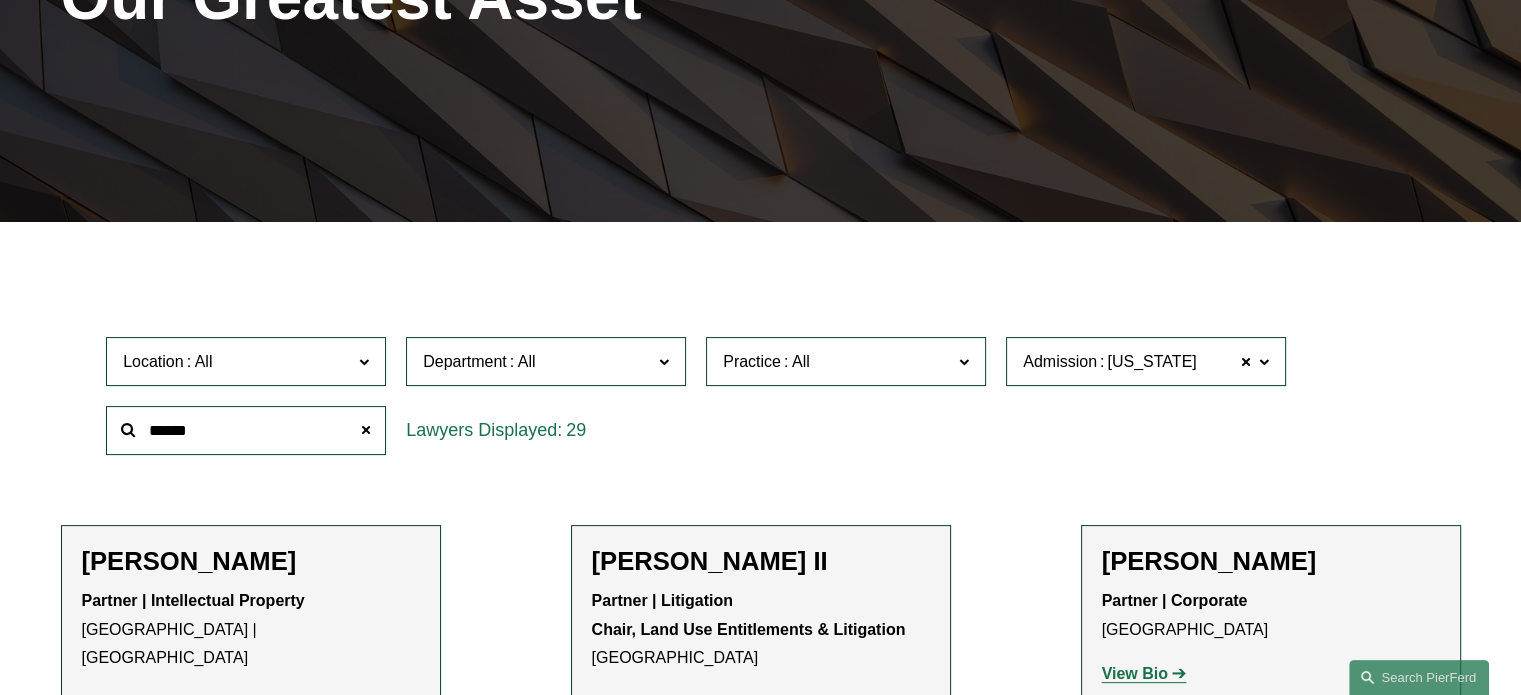 type on "*" 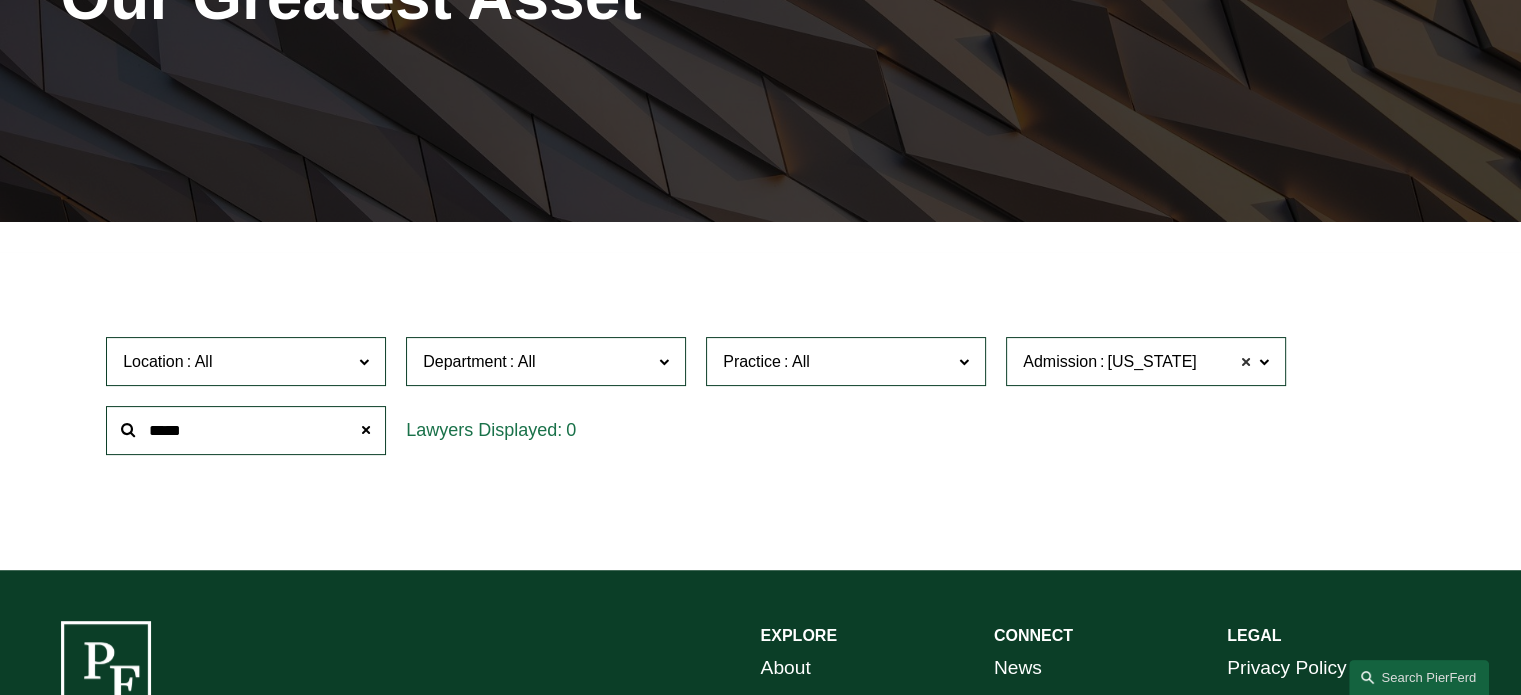 type on "*****" 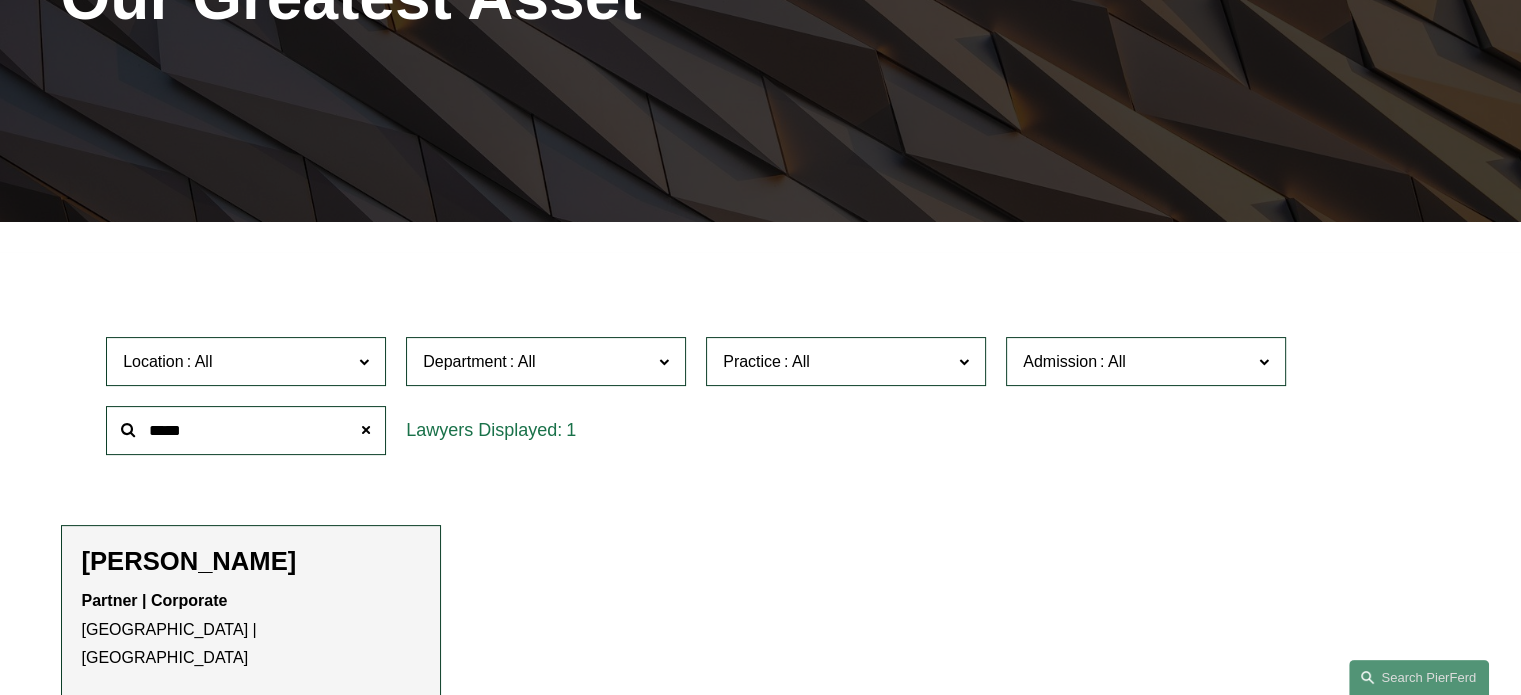 click on "View Bio" 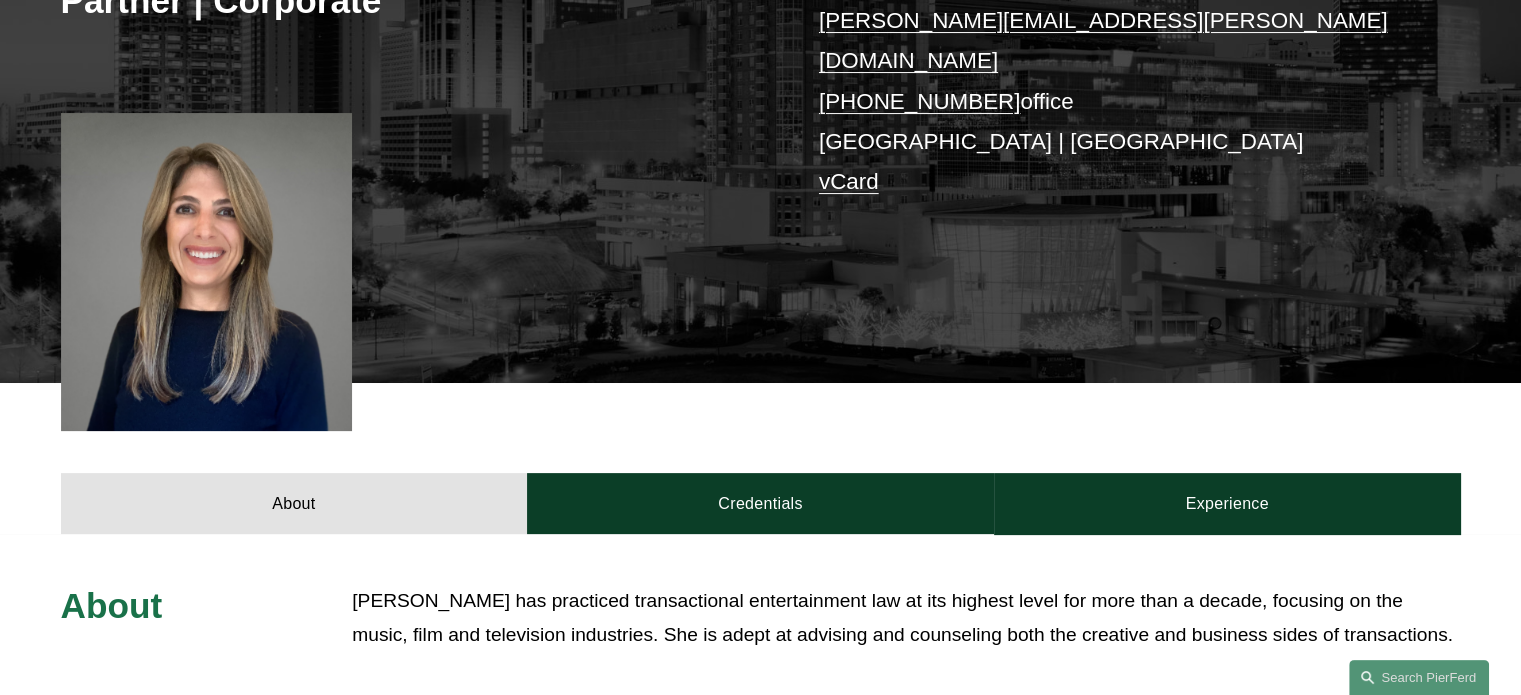 scroll, scrollTop: 459, scrollLeft: 0, axis: vertical 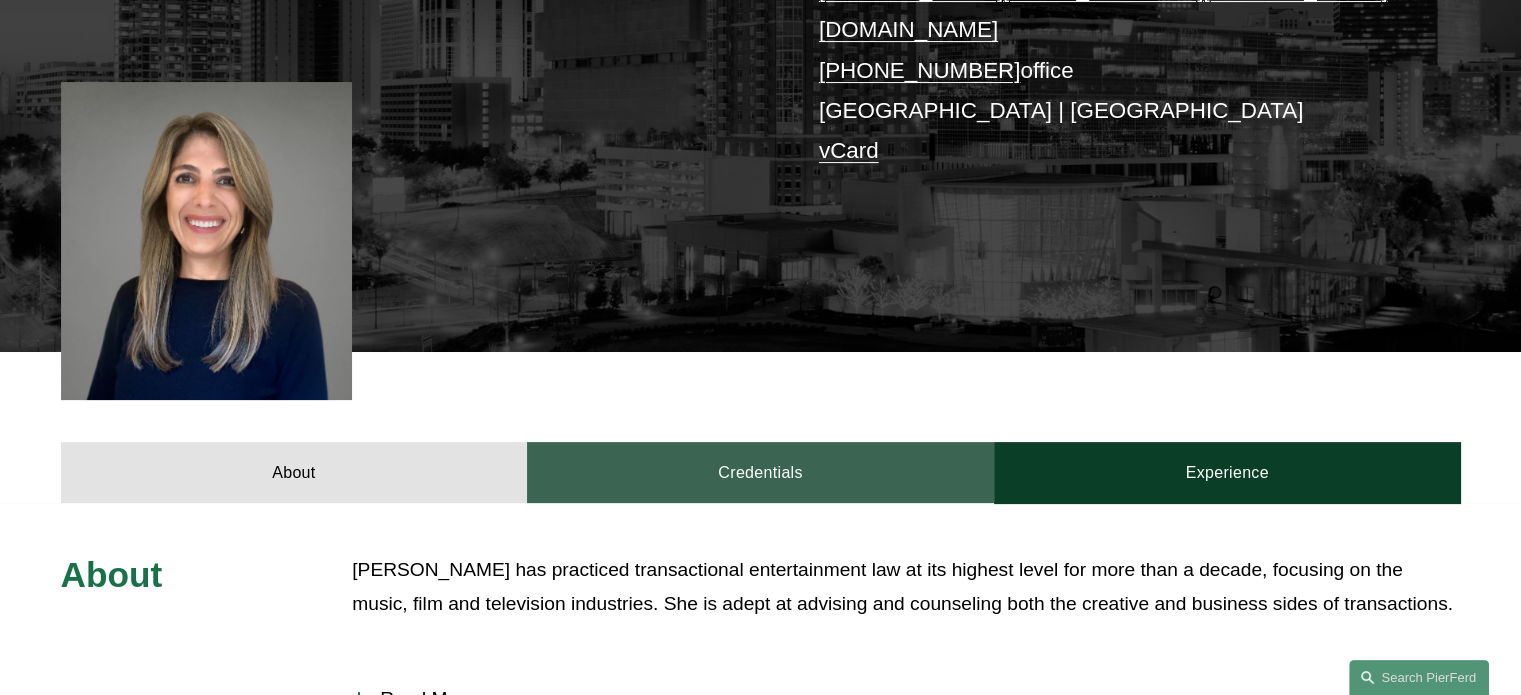 click on "Credentials" at bounding box center [760, 472] 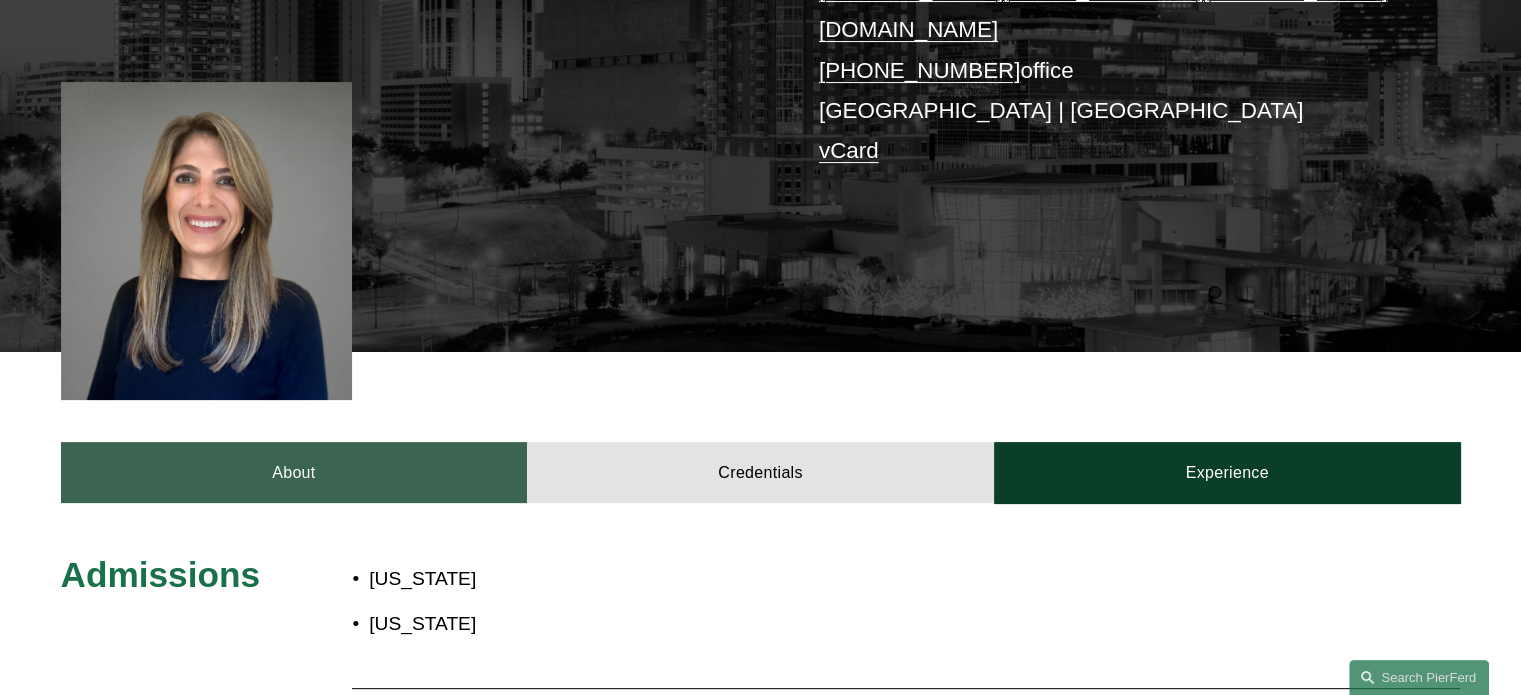click on "About" at bounding box center (294, 472) 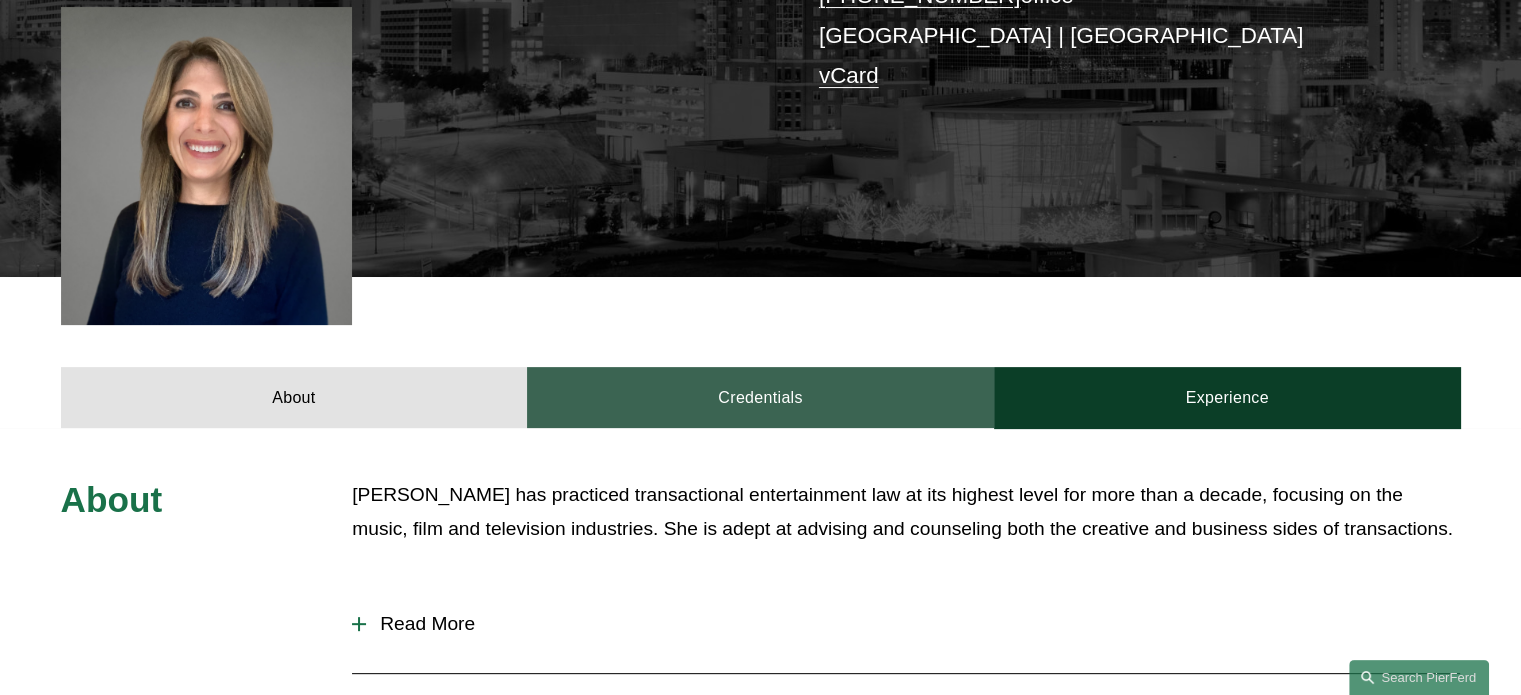 scroll, scrollTop: 532, scrollLeft: 0, axis: vertical 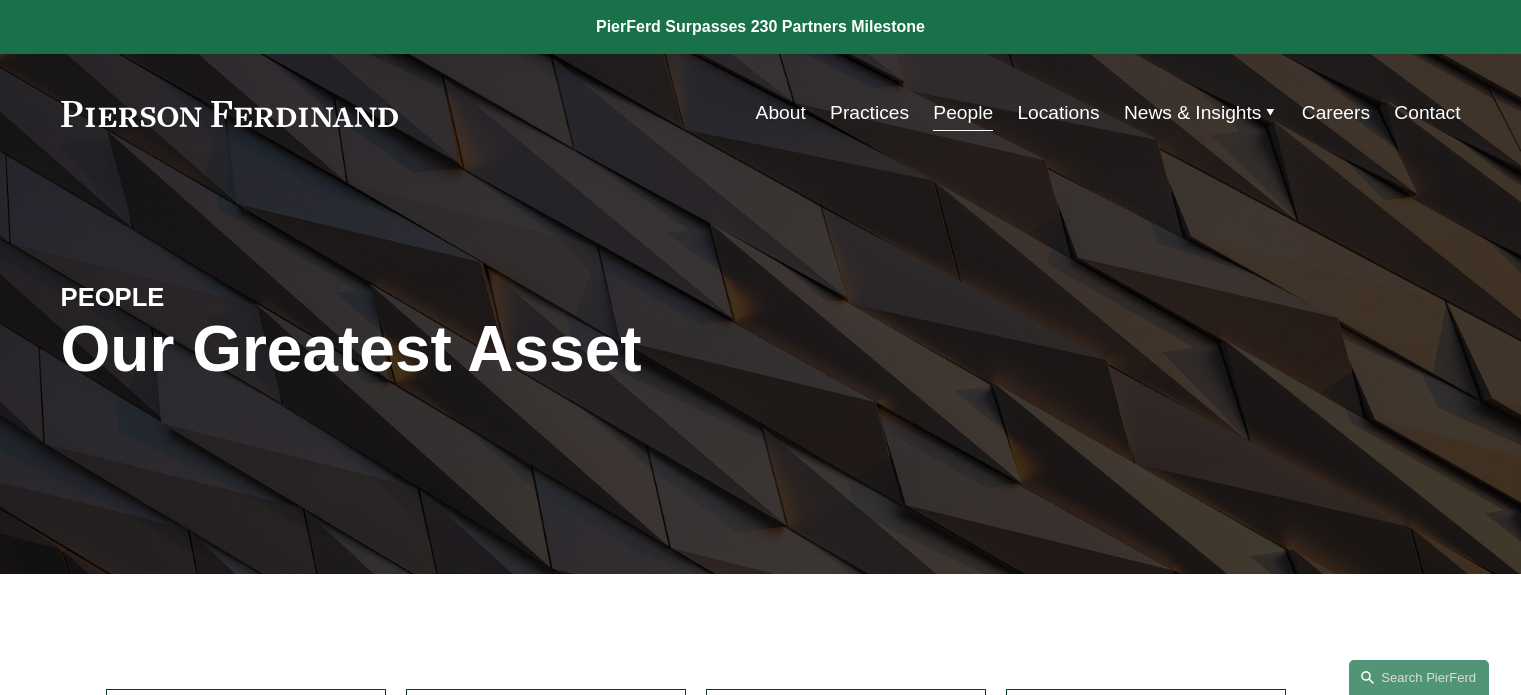 click 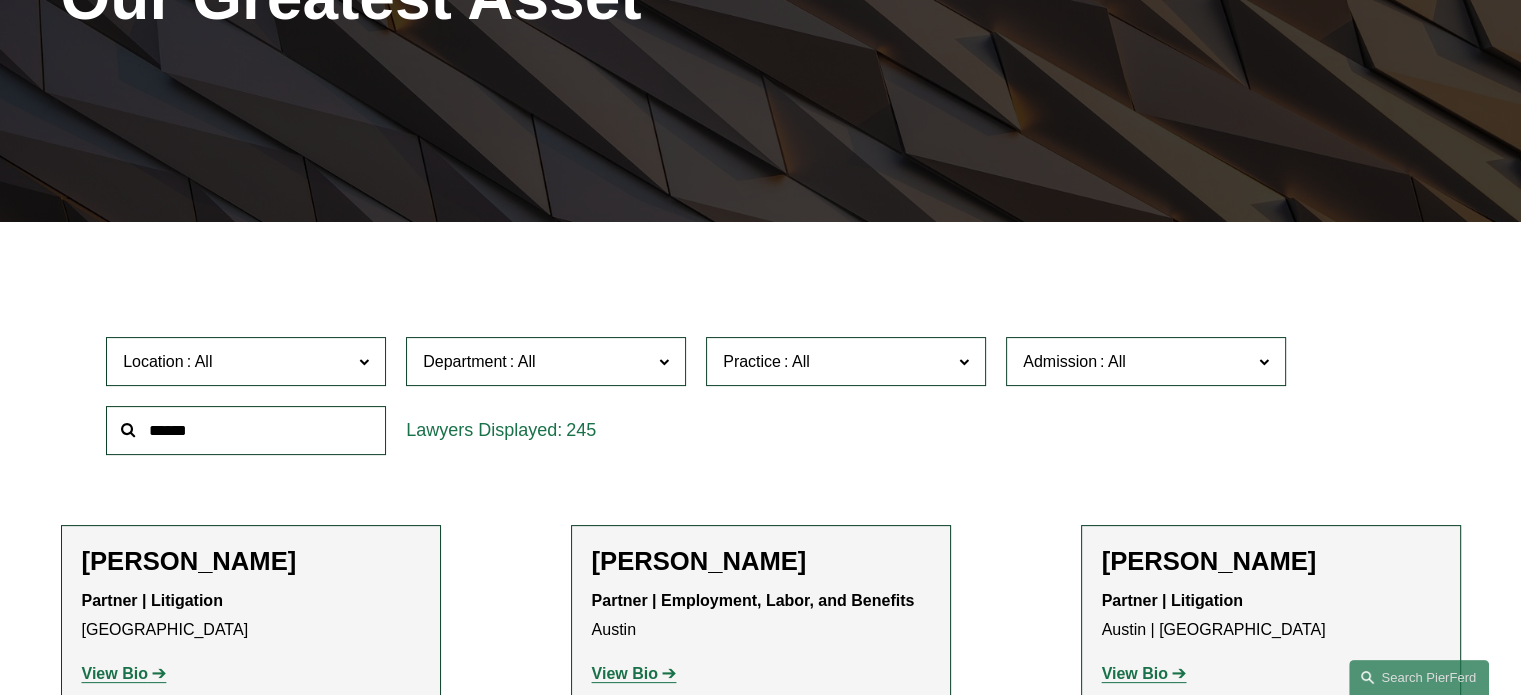 scroll, scrollTop: 352, scrollLeft: 0, axis: vertical 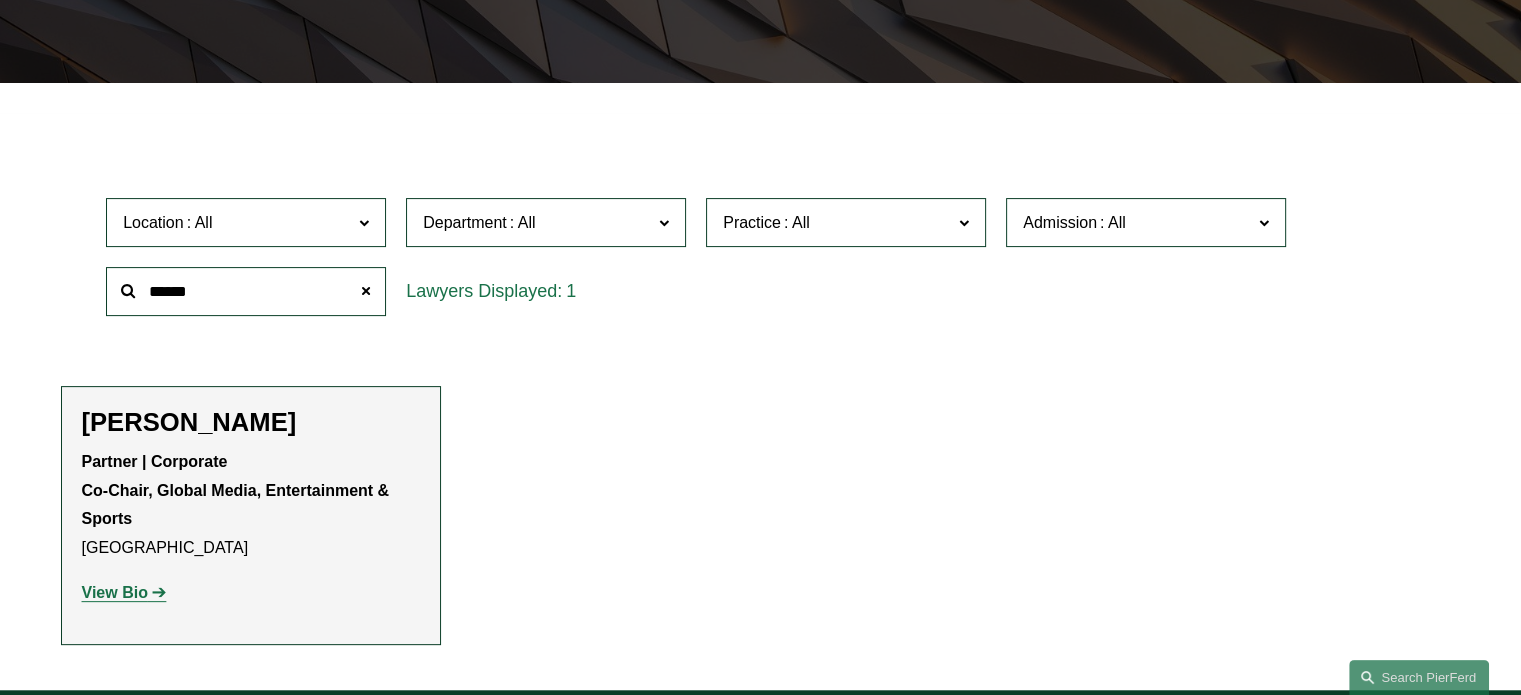 click on "View Bio" 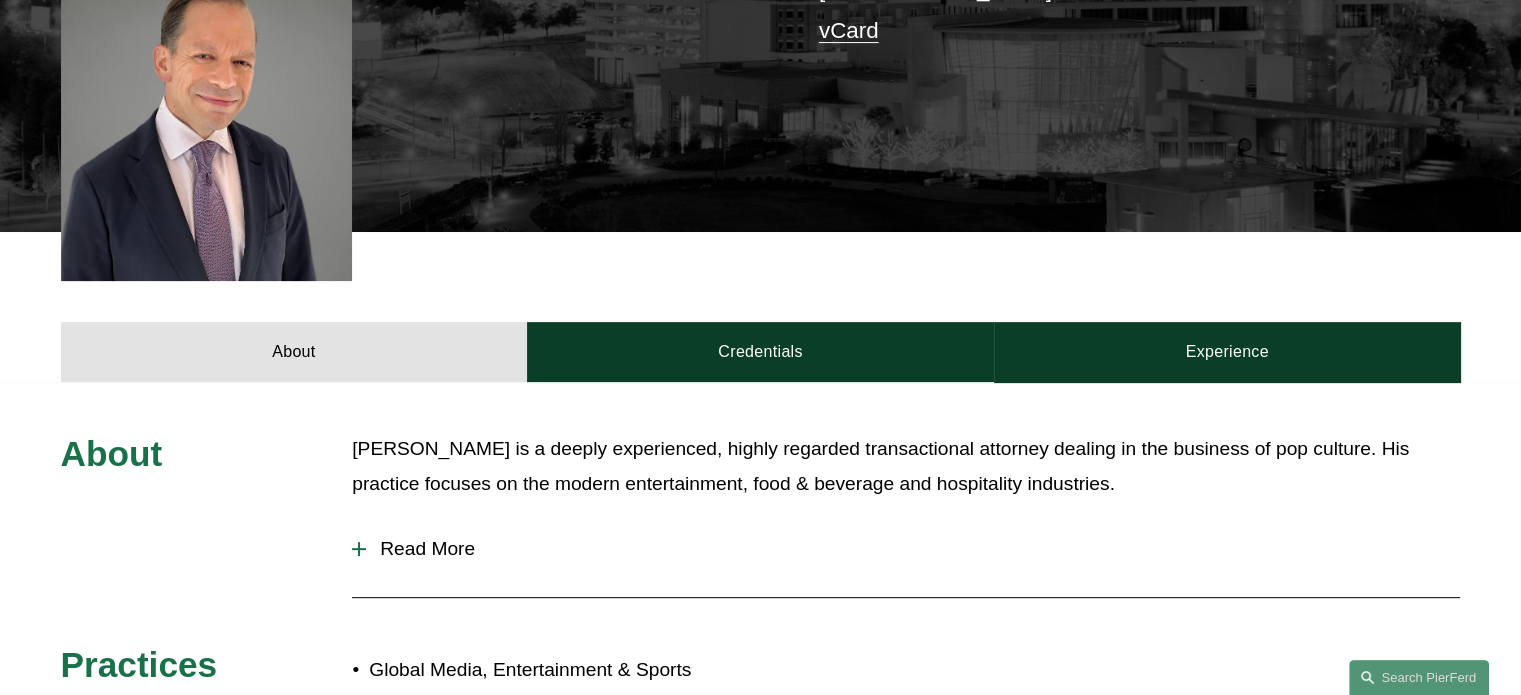 scroll, scrollTop: 695, scrollLeft: 0, axis: vertical 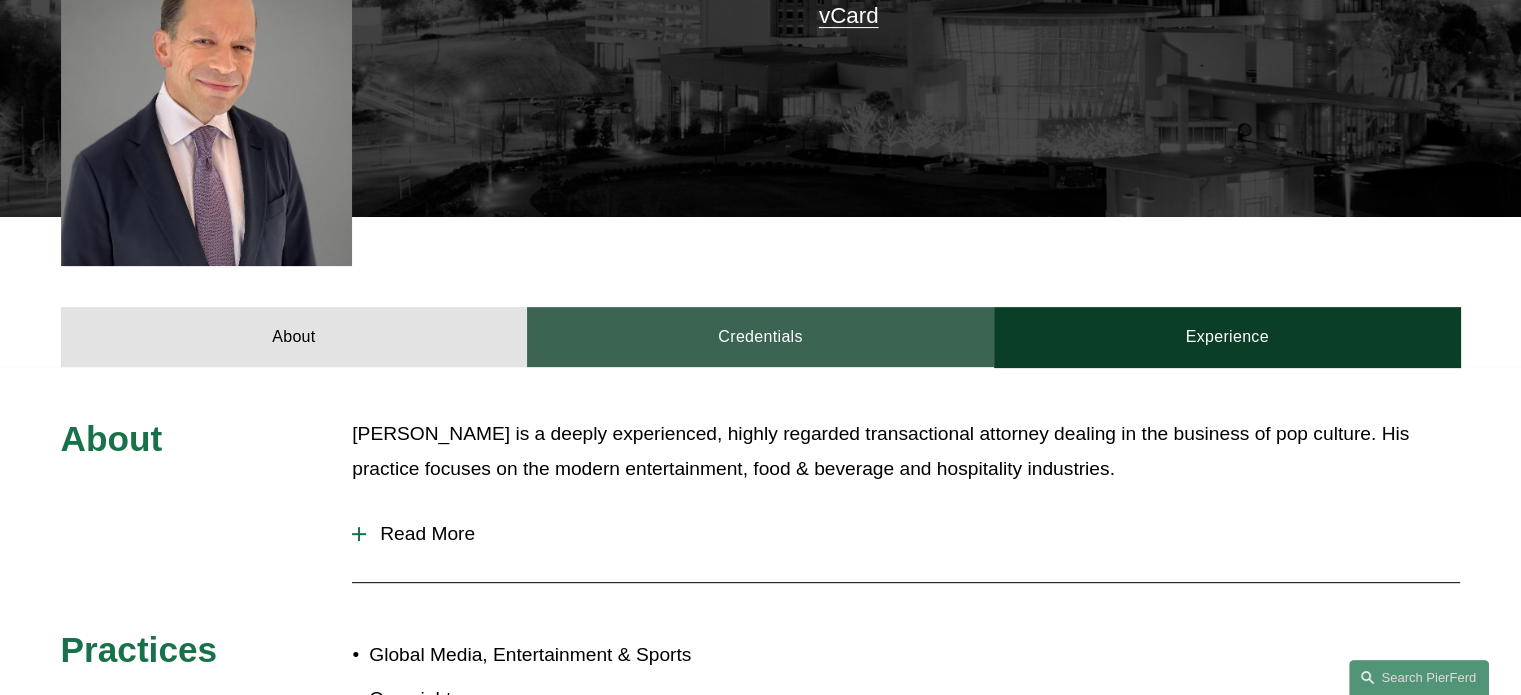 click on "Credentials" at bounding box center [760, 337] 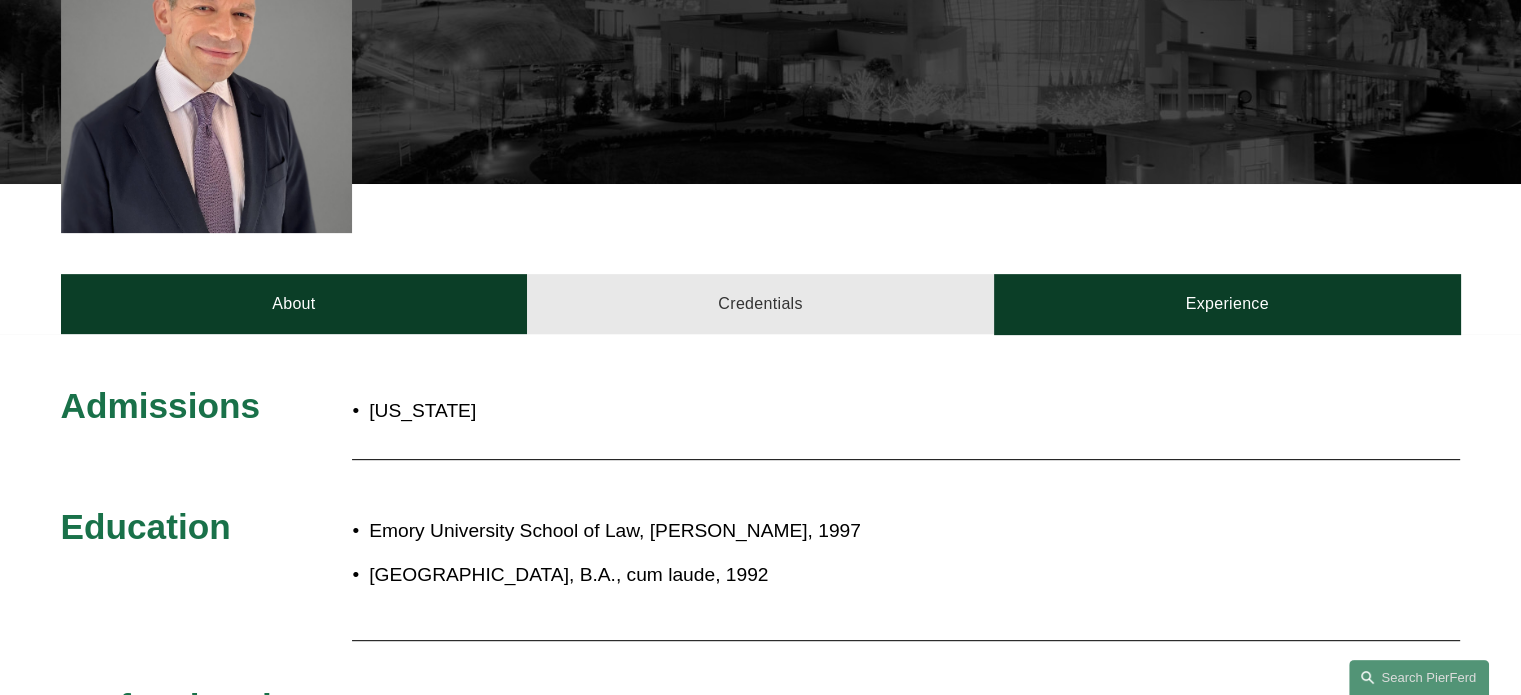 scroll, scrollTop: 772, scrollLeft: 0, axis: vertical 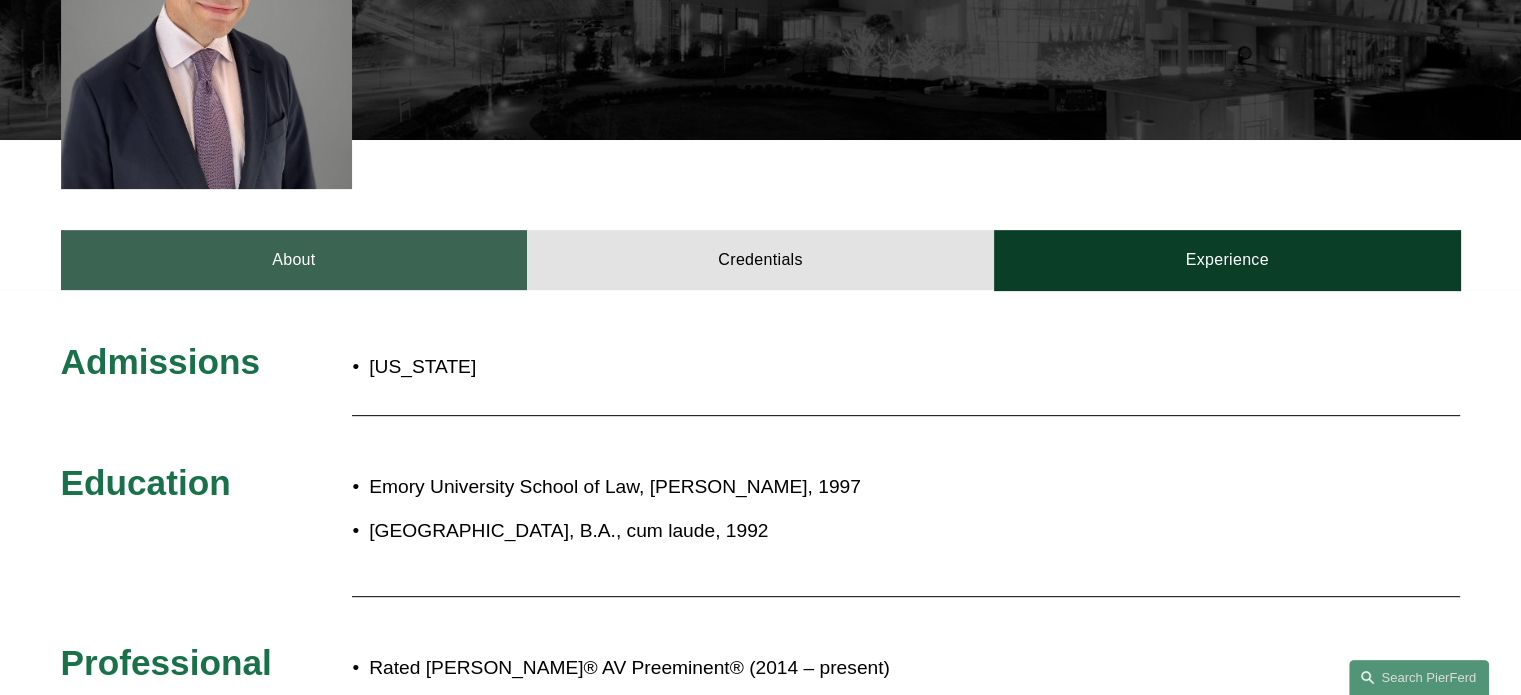 click on "About" at bounding box center [294, 260] 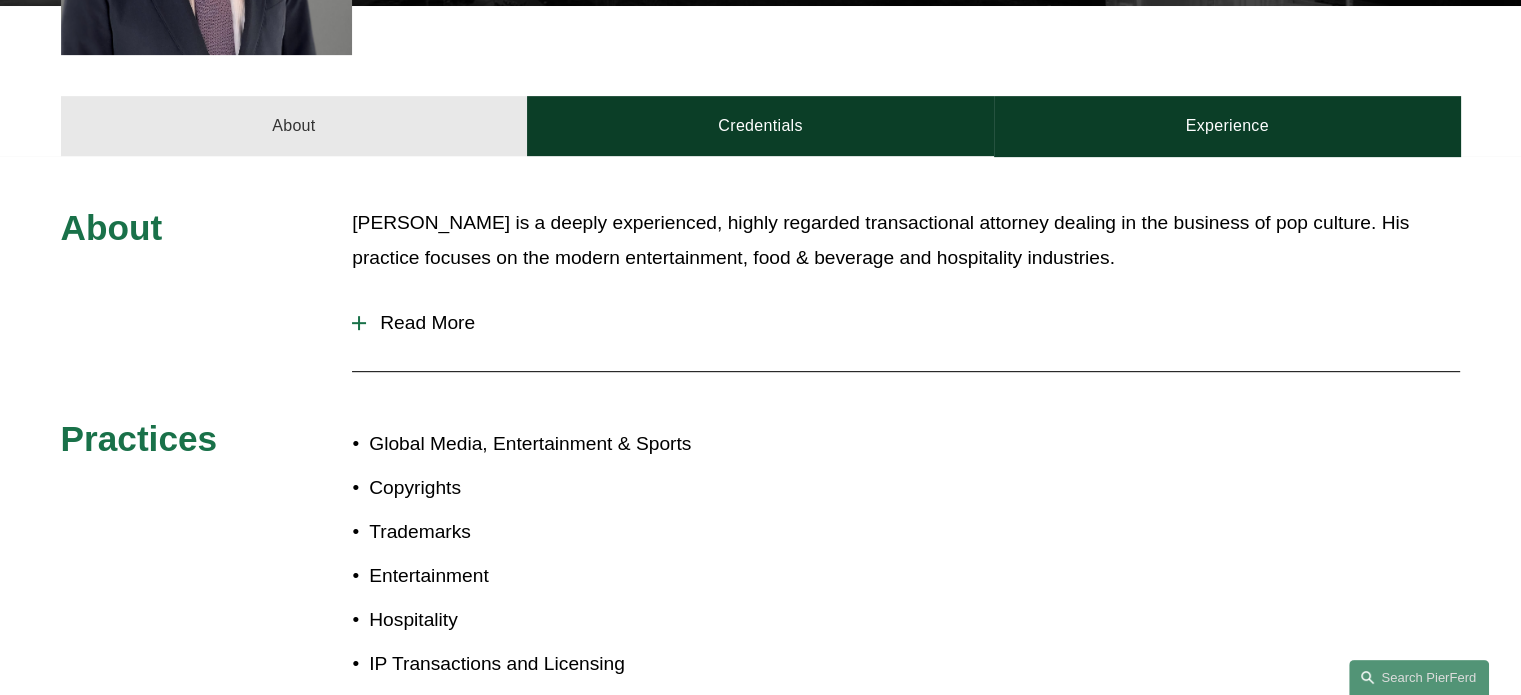 scroll, scrollTop: 1014, scrollLeft: 0, axis: vertical 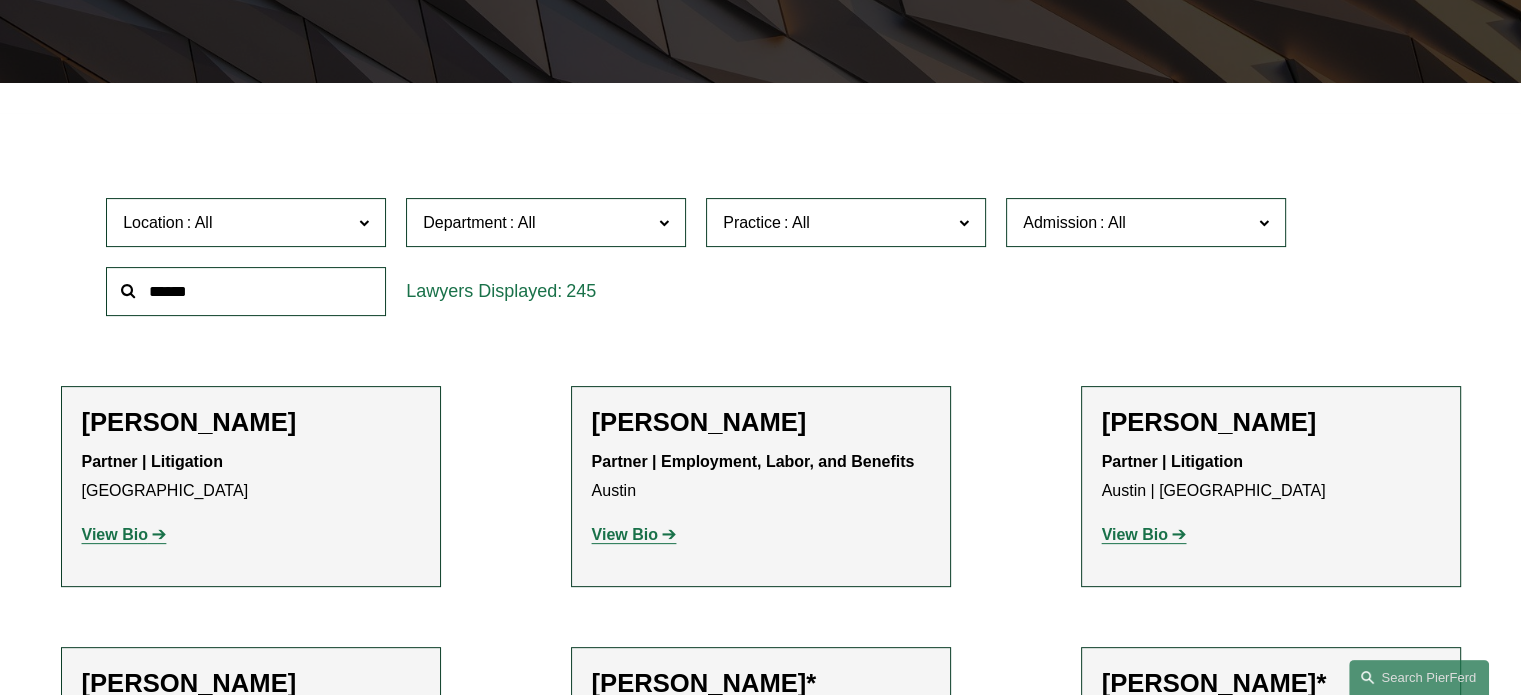 click 